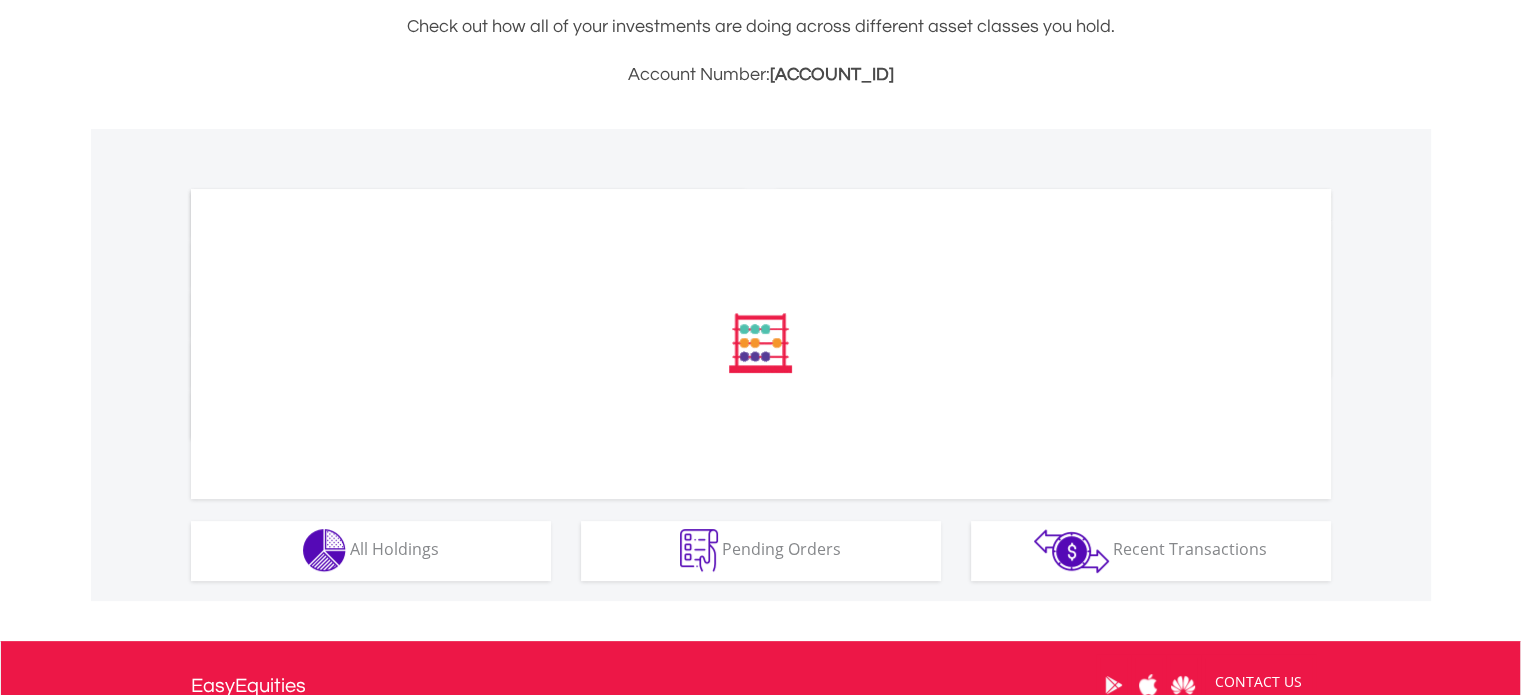 scroll, scrollTop: 520, scrollLeft: 0, axis: vertical 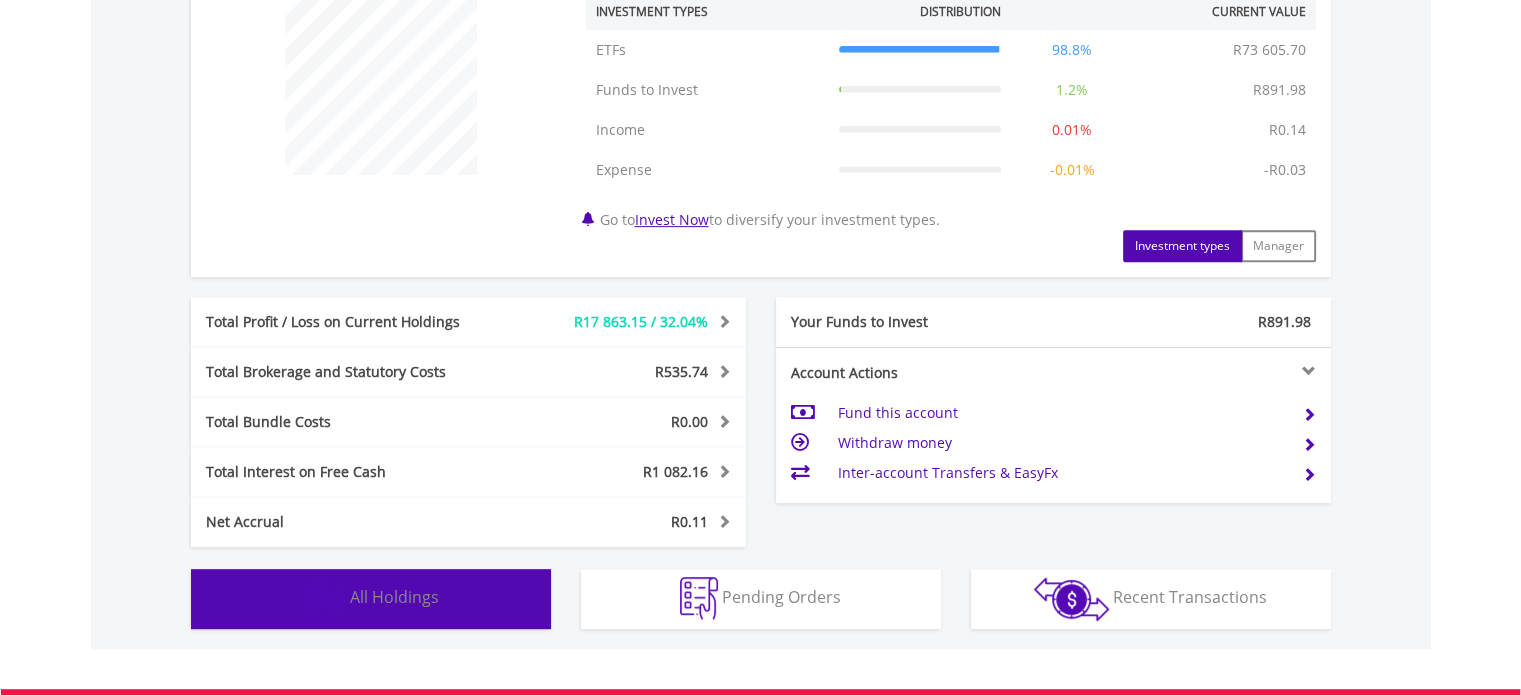 click on "All Holdings" at bounding box center [394, 597] 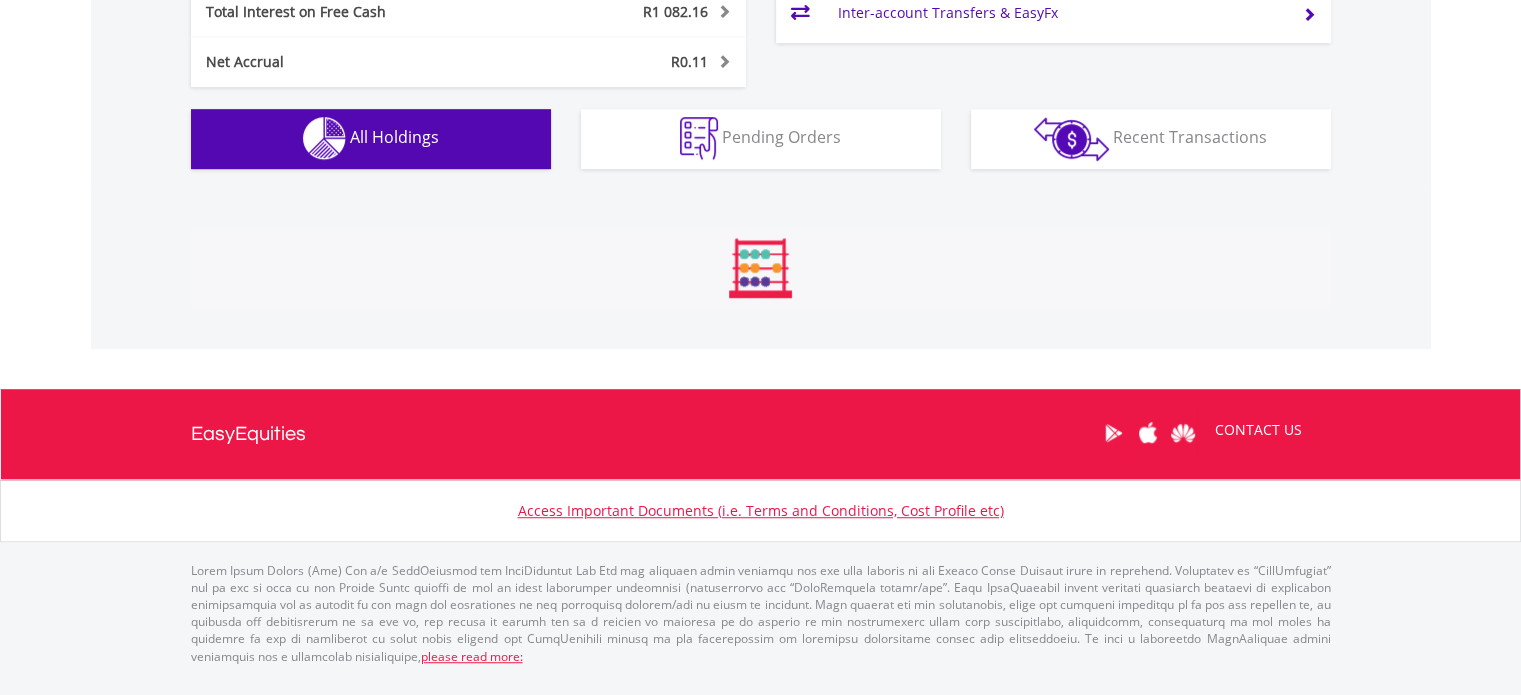 type 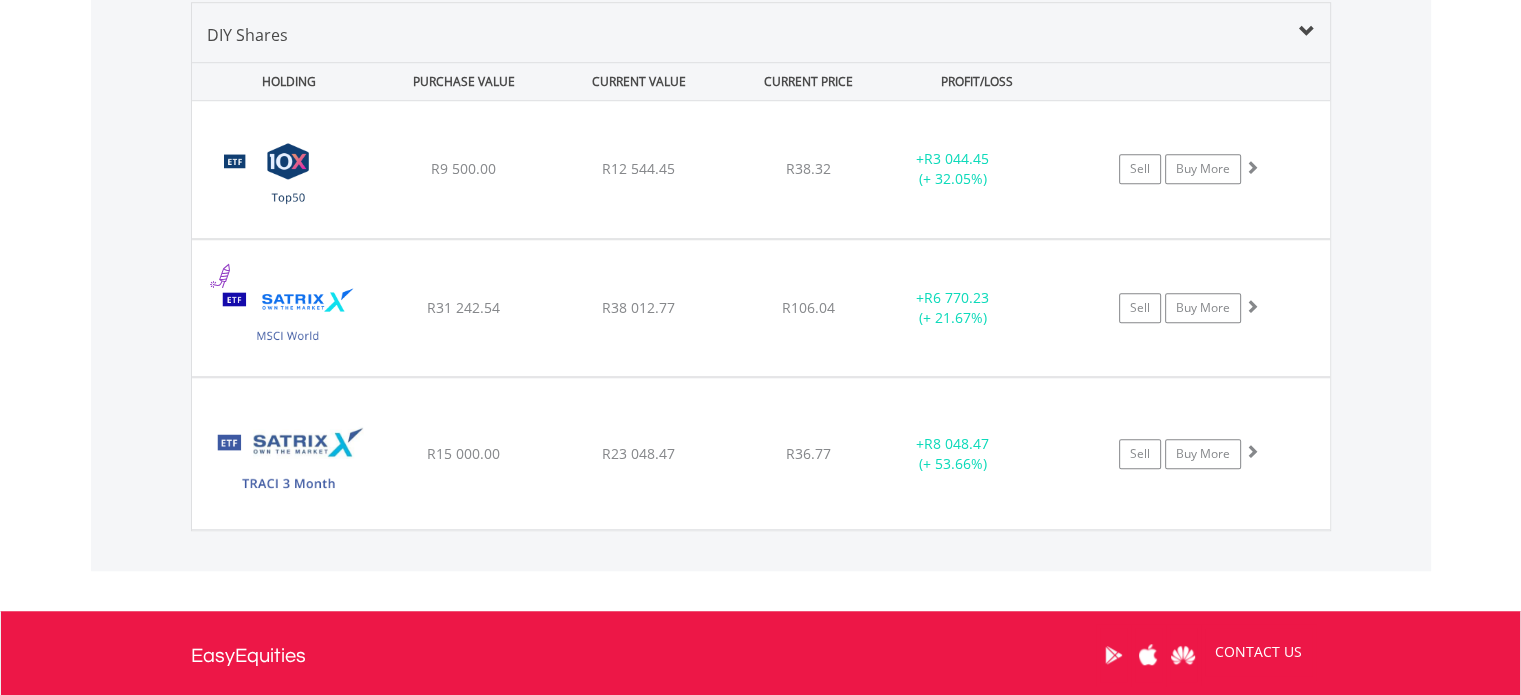 scroll, scrollTop: 1521, scrollLeft: 0, axis: vertical 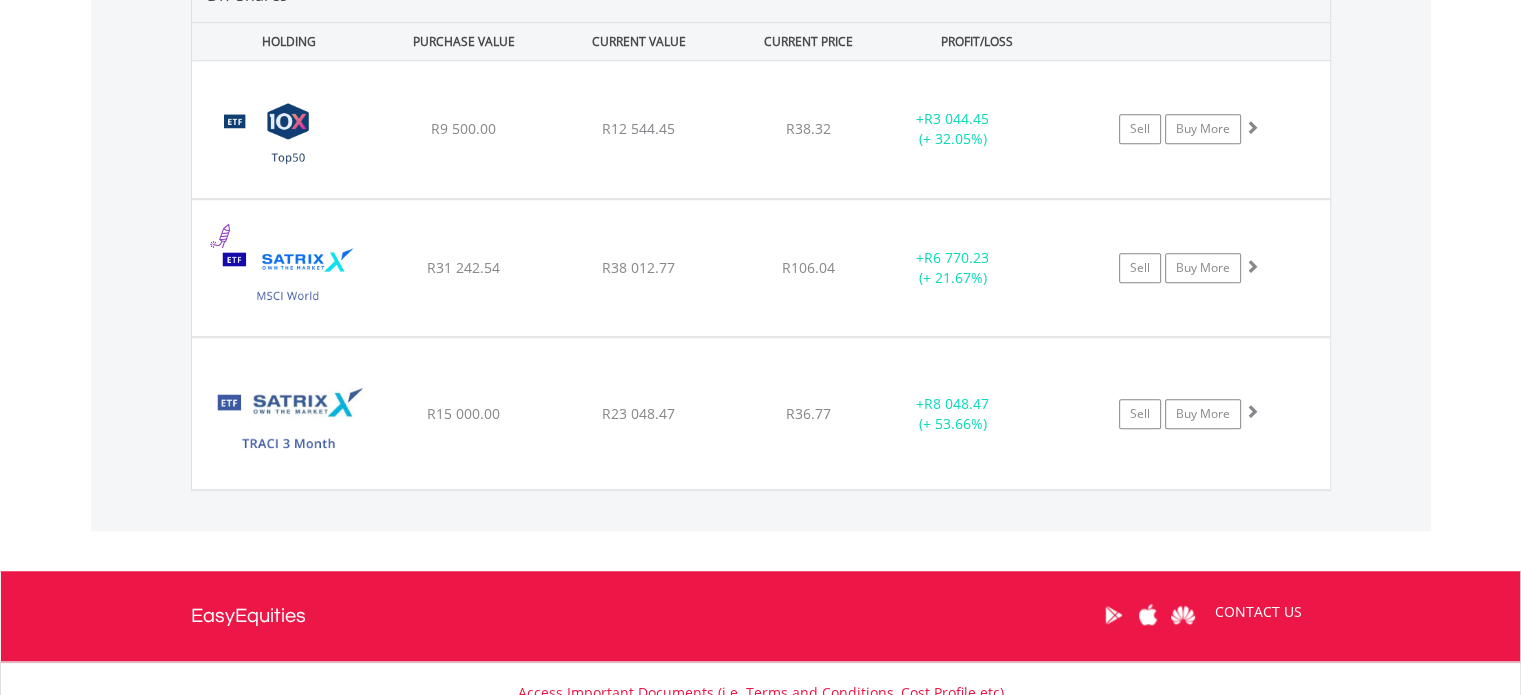 click on "My Investments
Invest Now
New Listings
Sell
My Recurring Investments
Pending Orders
Switch Unit Trusts
Vouchers
Buy a Voucher
Redeem a Voucher" at bounding box center (760, -322) 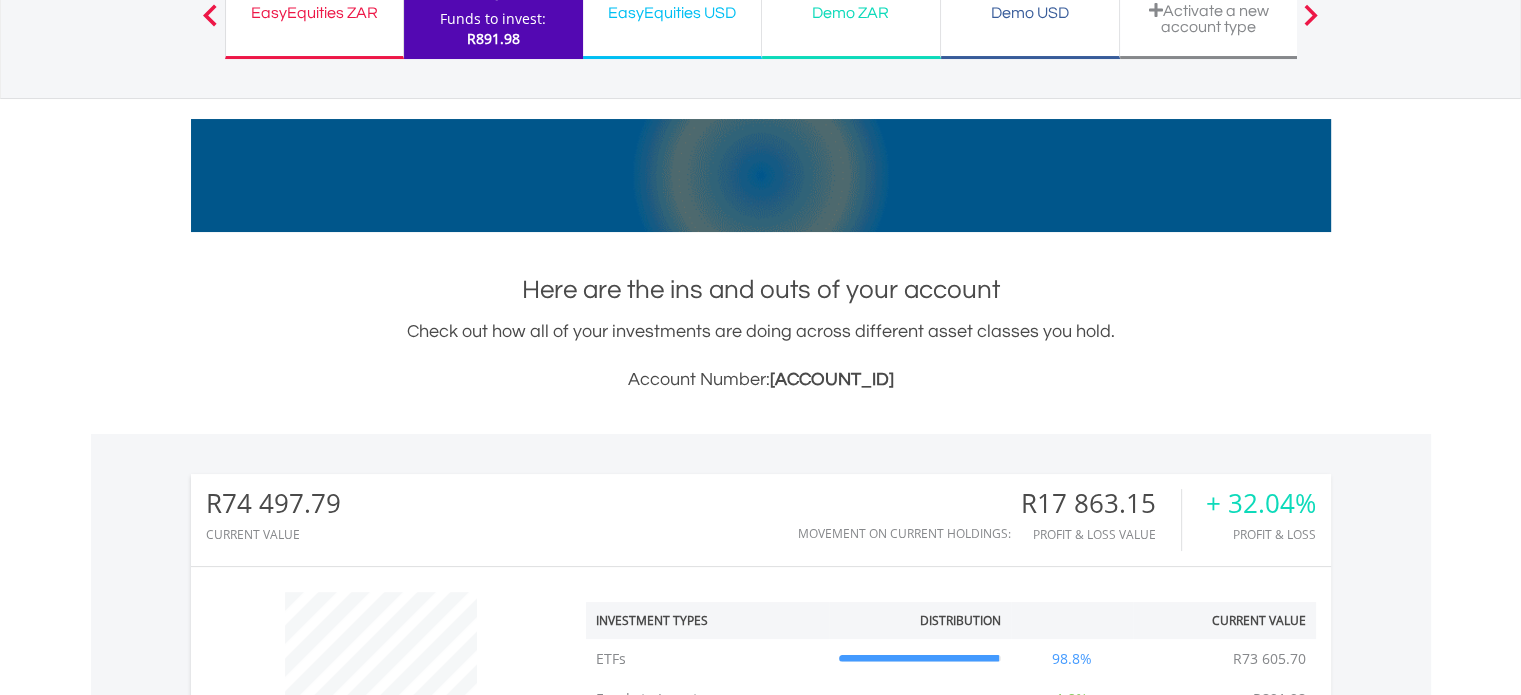 scroll, scrollTop: 0, scrollLeft: 0, axis: both 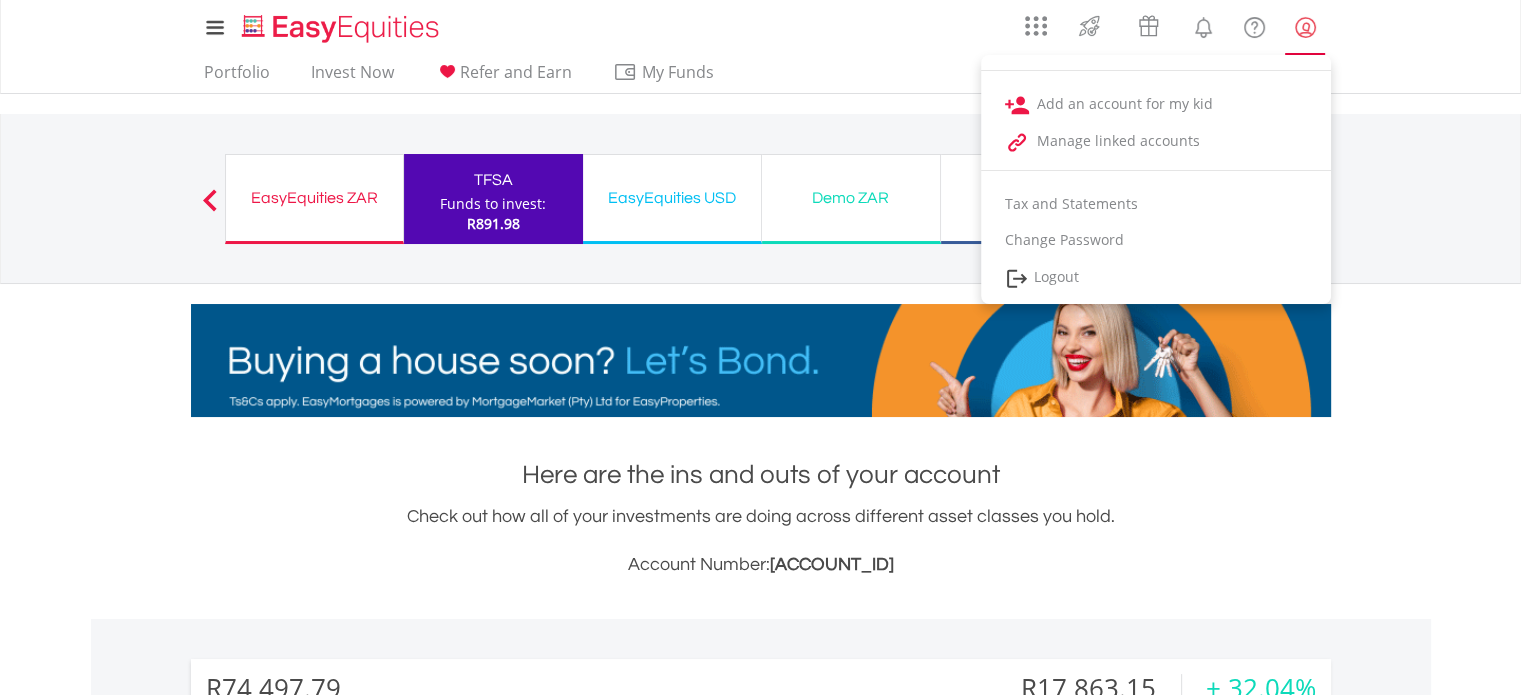 click at bounding box center [1305, 27] 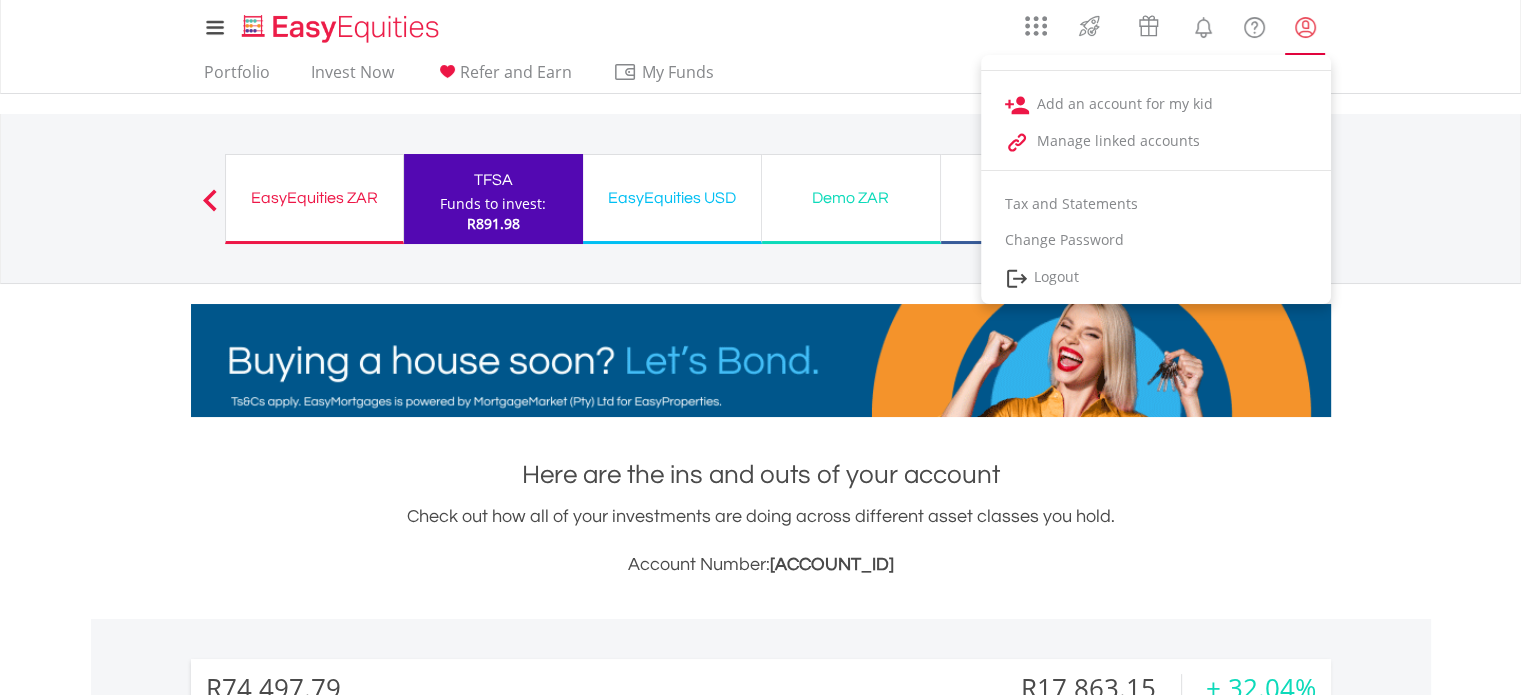 click at bounding box center [1305, 27] 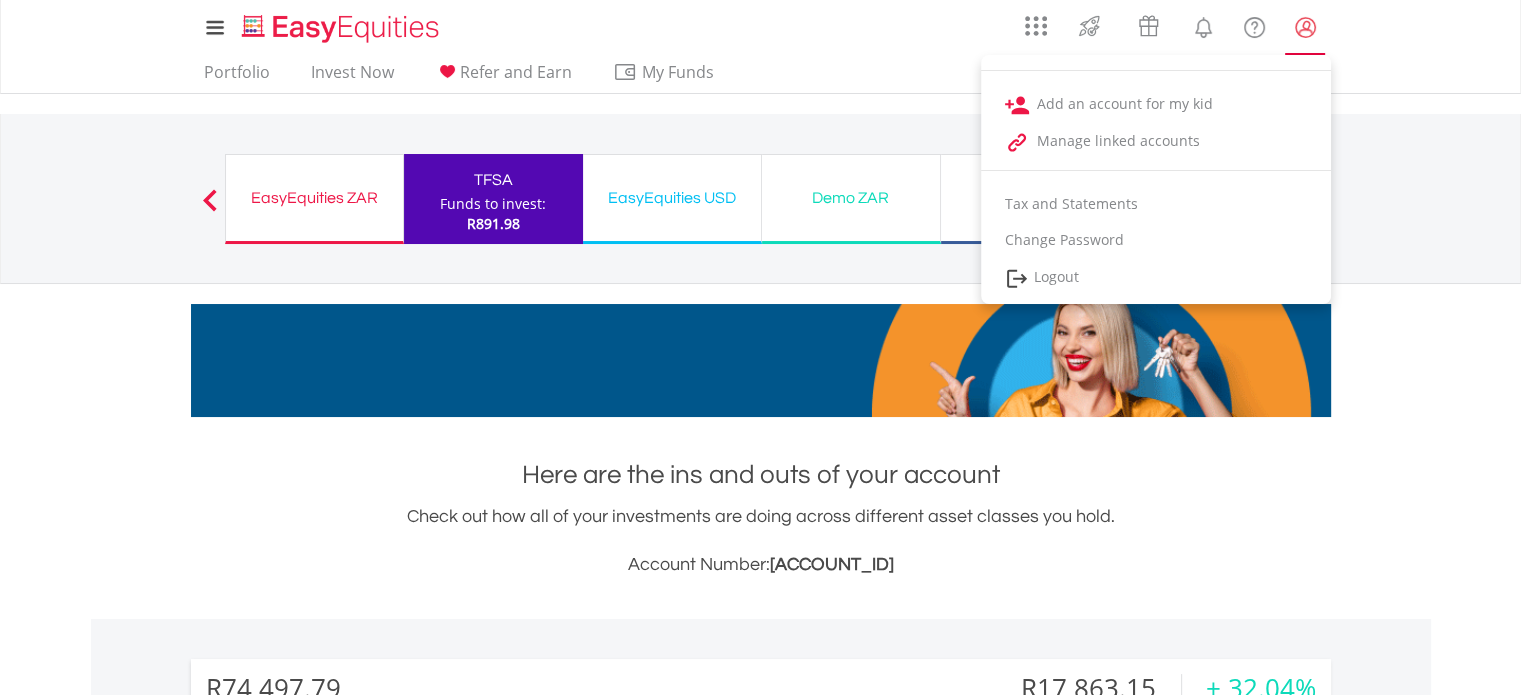 click at bounding box center (1305, 27) 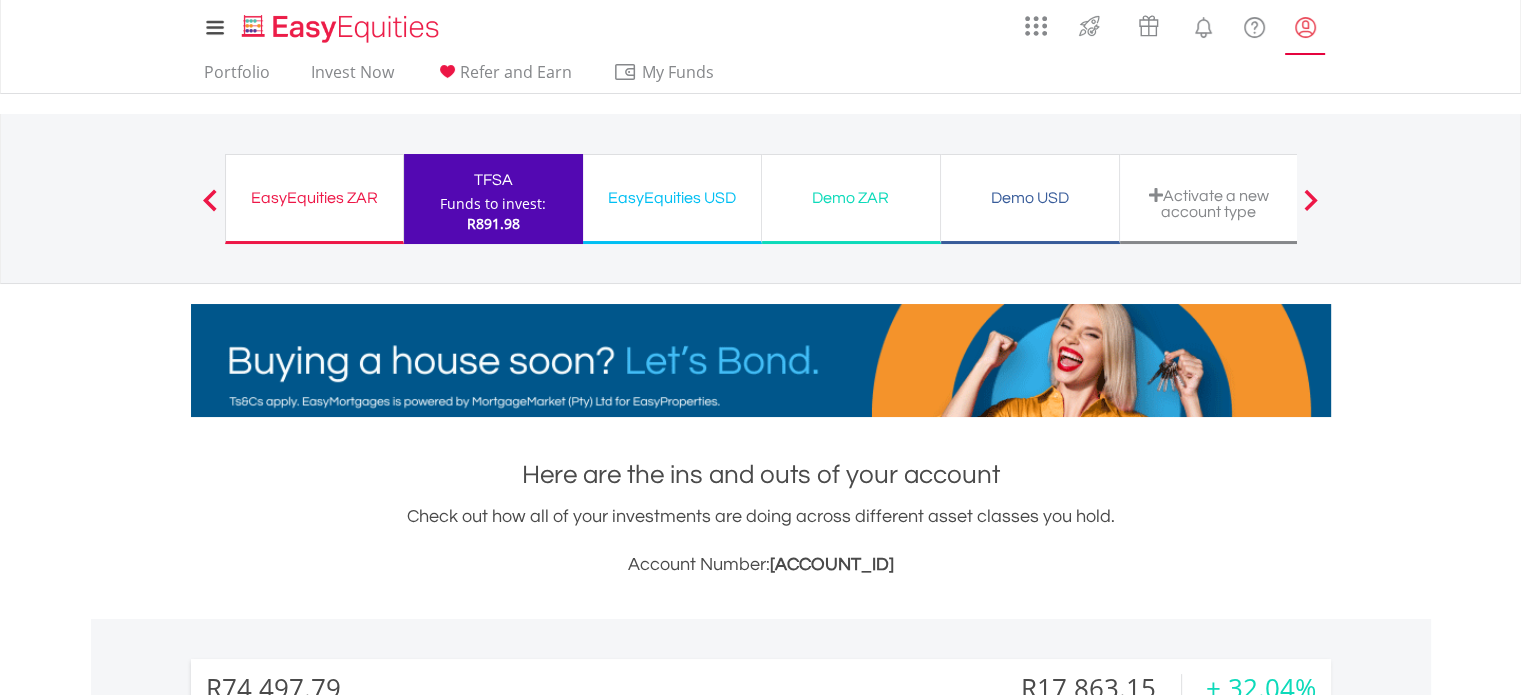 click at bounding box center (1305, 27) 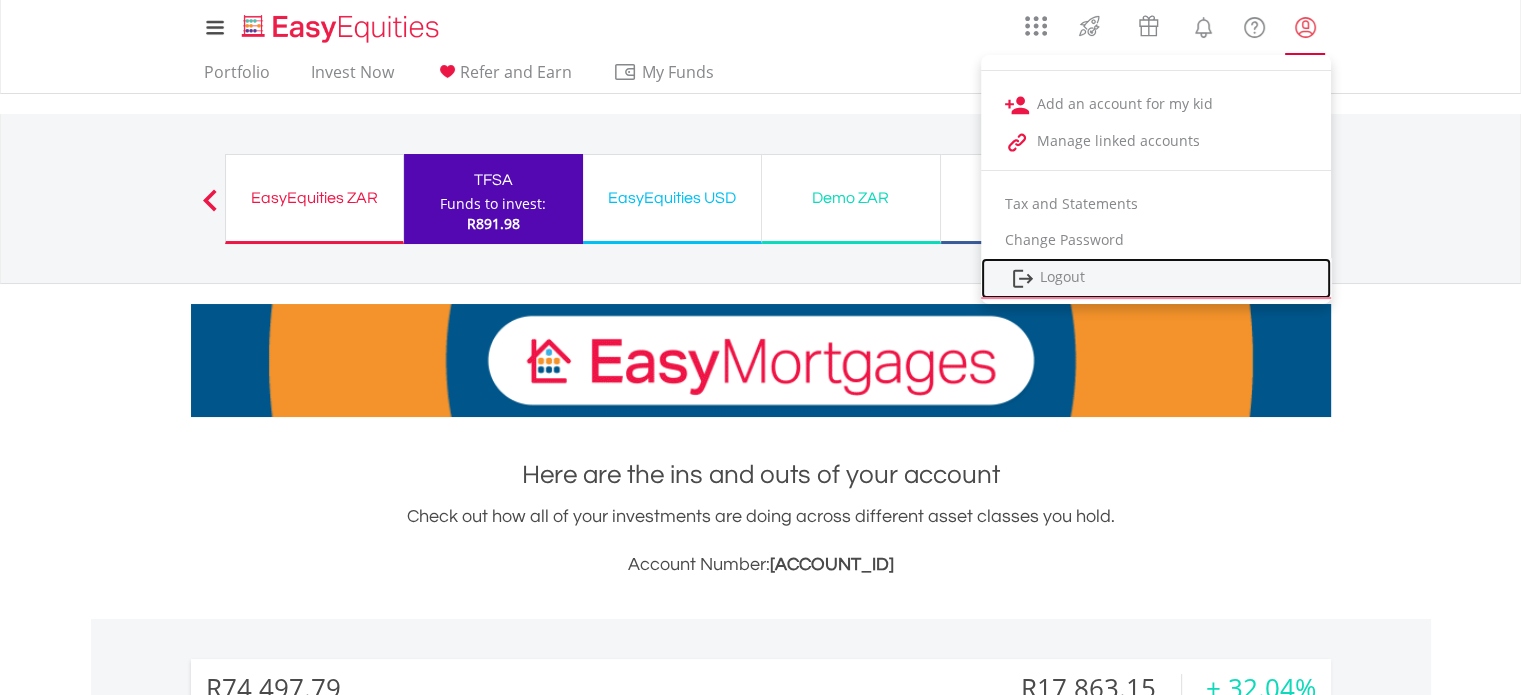 click on "Logout" at bounding box center [1156, 278] 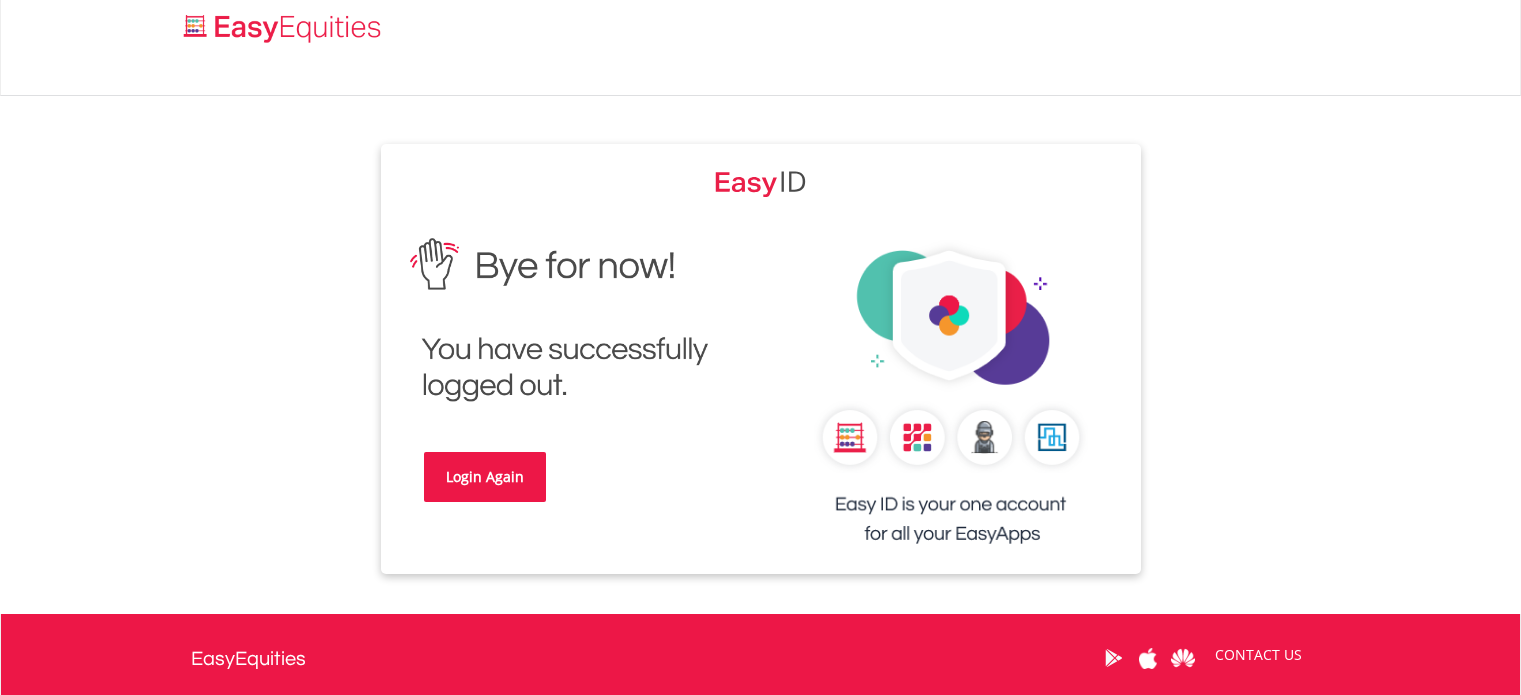 scroll, scrollTop: 0, scrollLeft: 0, axis: both 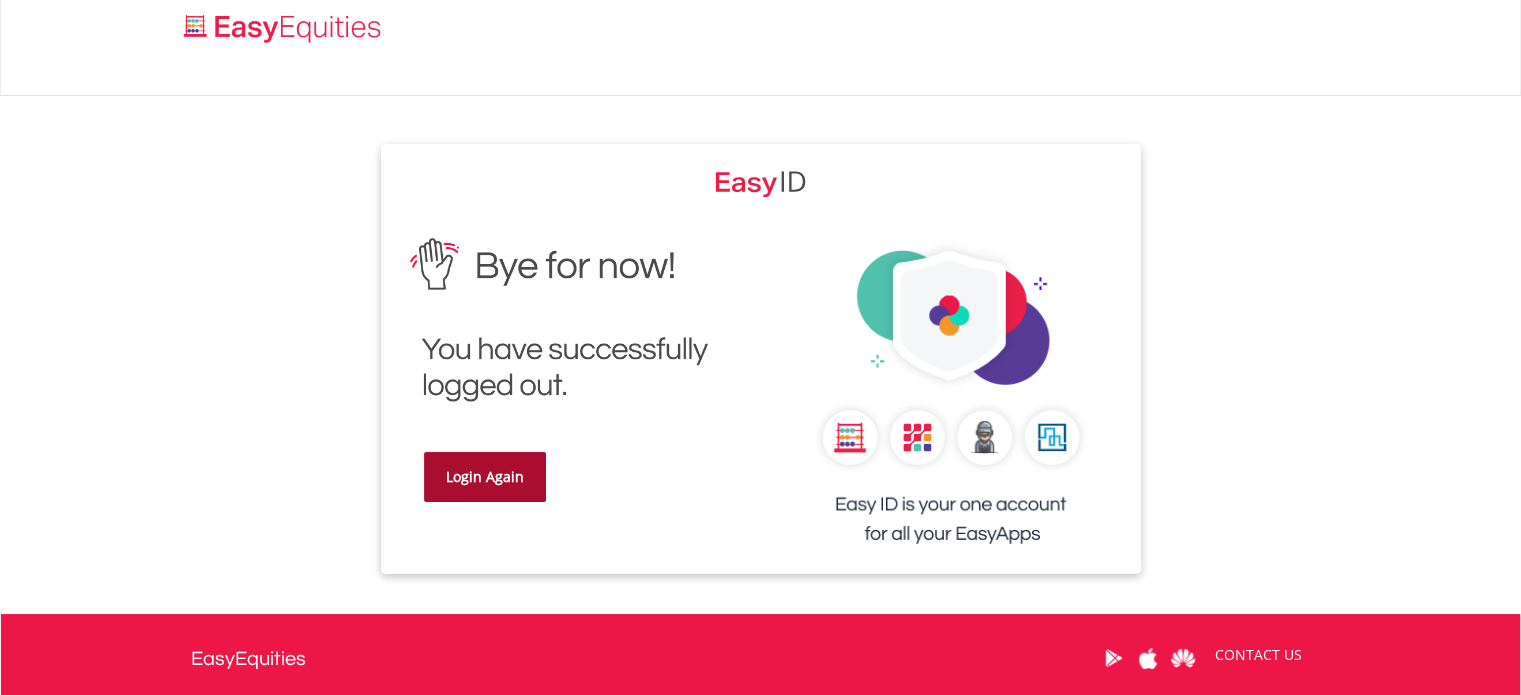 click on "Login Again" at bounding box center (485, 477) 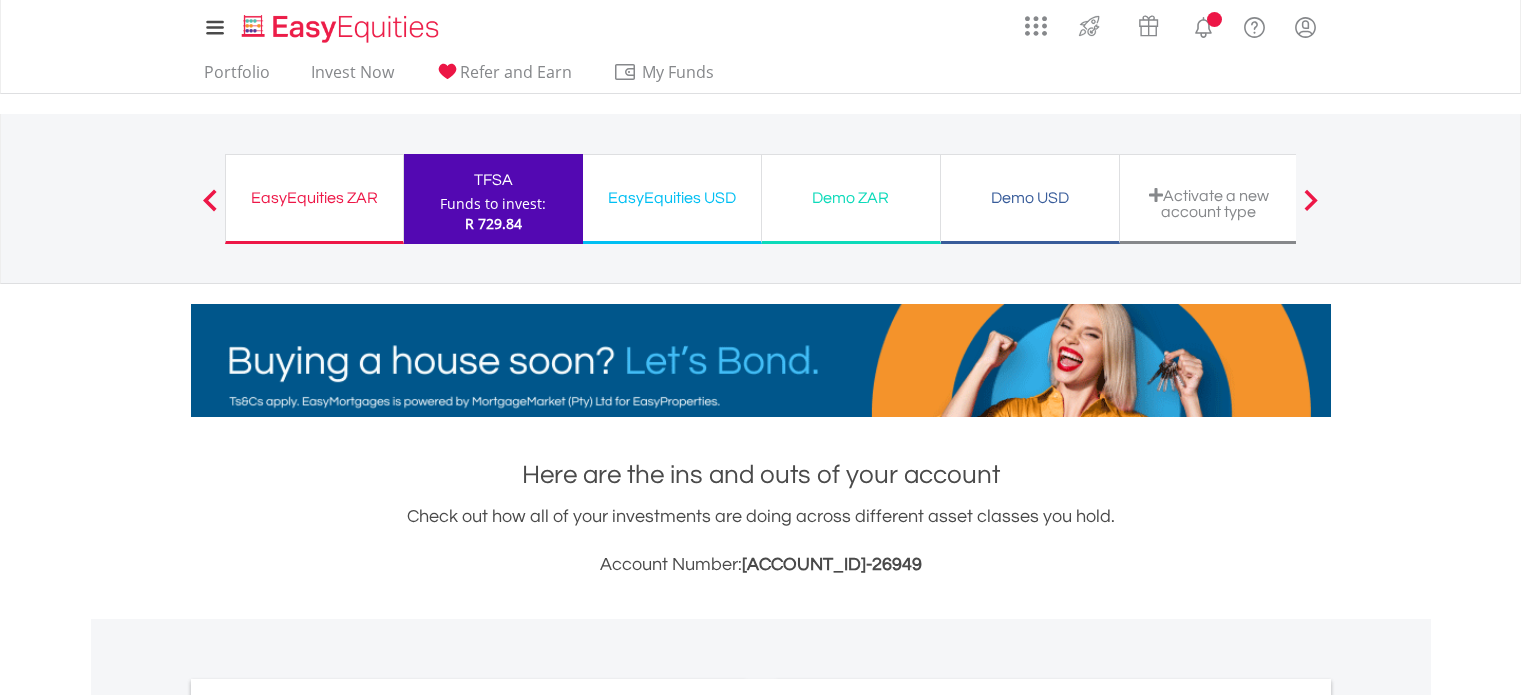 scroll, scrollTop: 0, scrollLeft: 0, axis: both 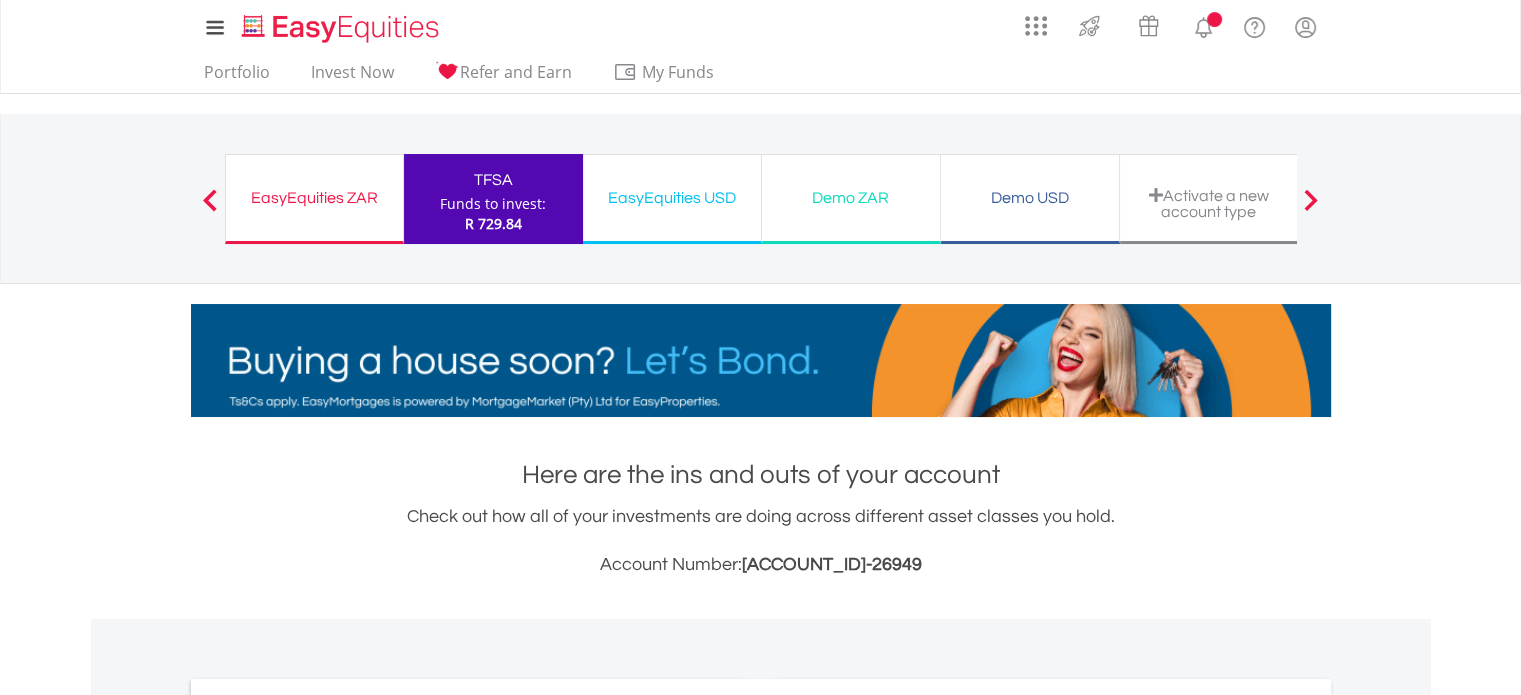click on "EasyEquities ZAR
Funds to invest:
R 729.84
TFSA
Funds to invest:
R 729.84
EasyEquities USD
Funds to invest:
R 729.84" at bounding box center (760, 199) 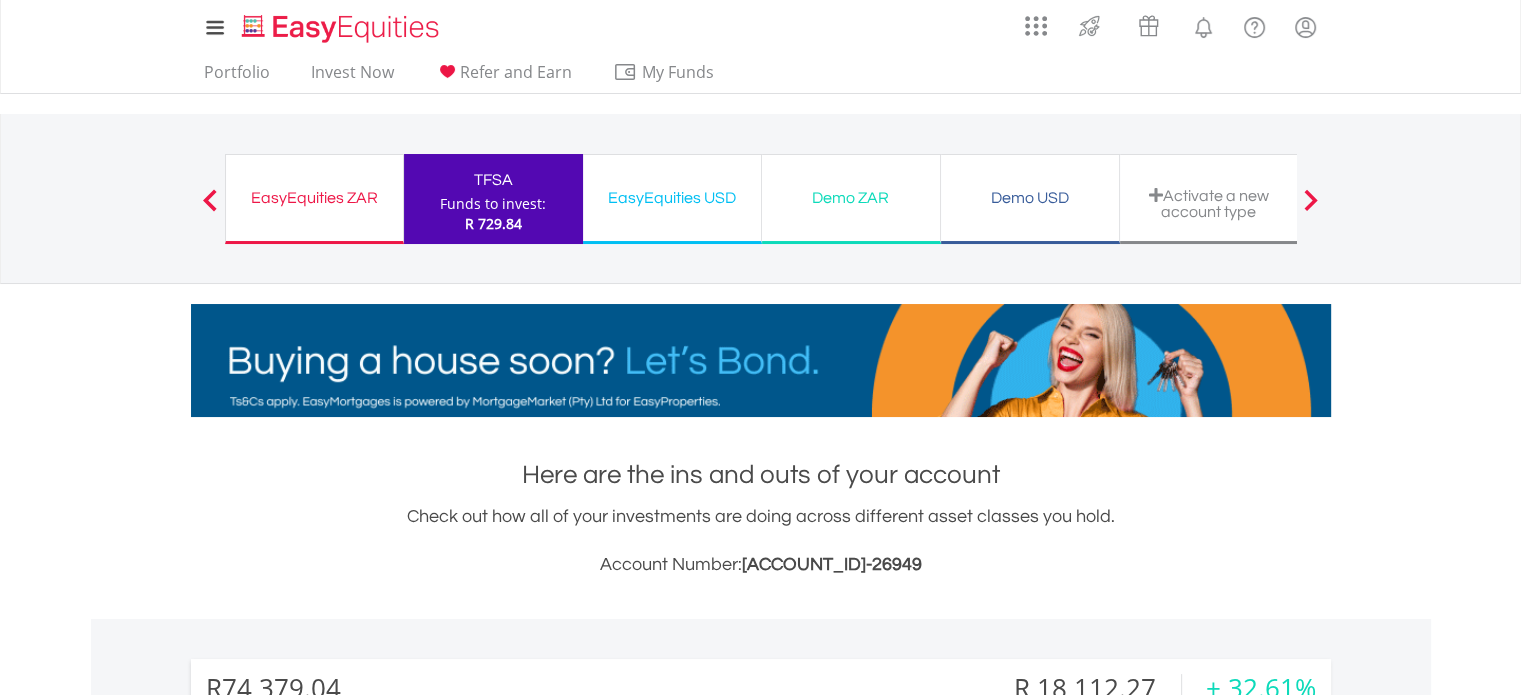 scroll, scrollTop: 608, scrollLeft: 0, axis: vertical 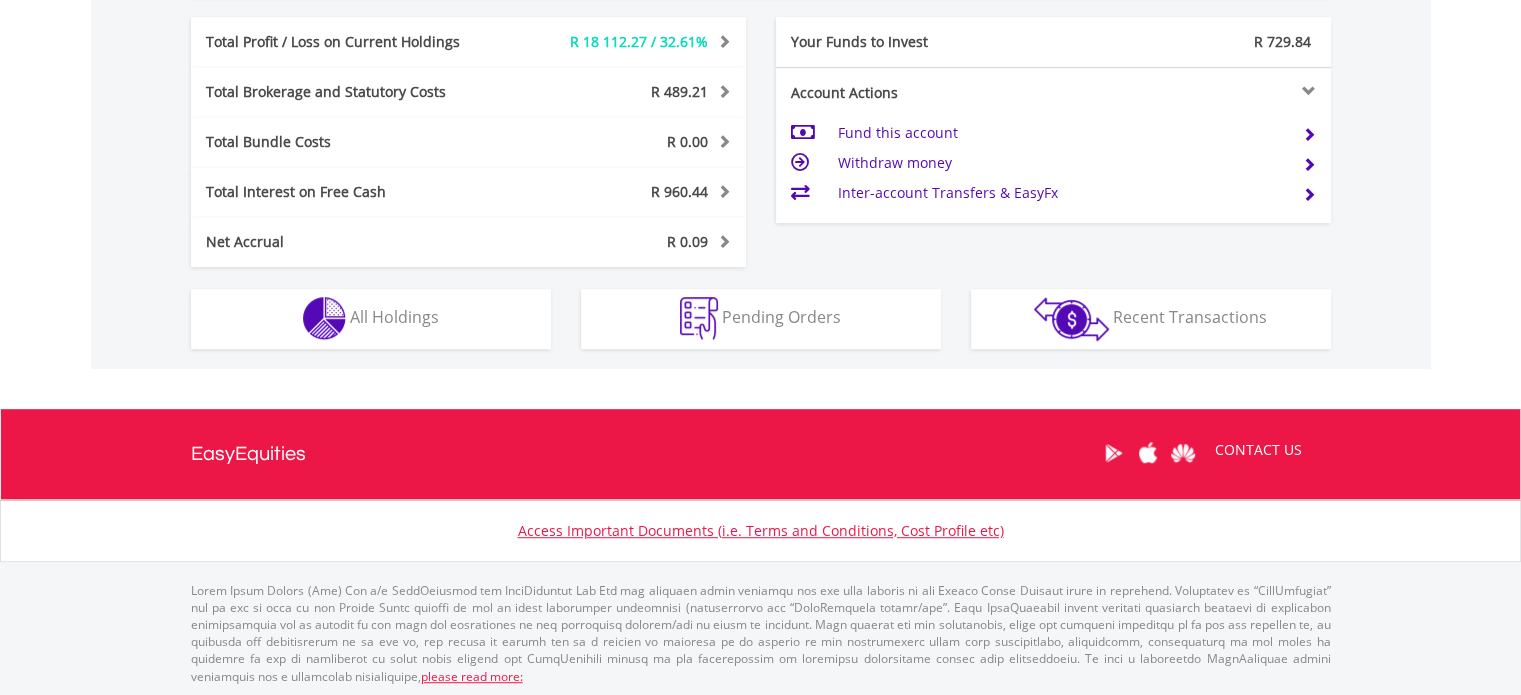 click on "R74 379.04
CURRENT VALUE
Movement on Current Holdings:
R 18 112.27
Profit & Loss Value
+ 32.61%
Profit & Loss
﻿
Investment Types ETFs" at bounding box center (761, -43) 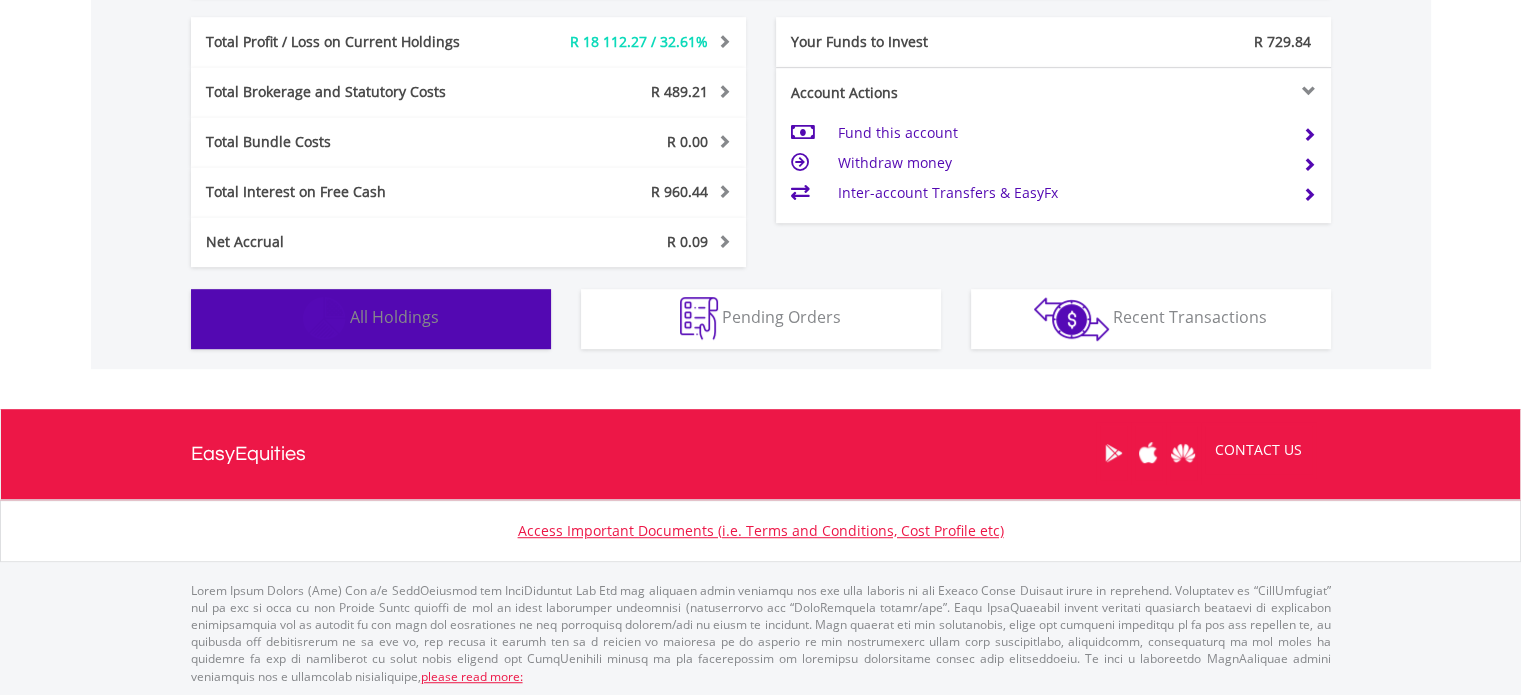 click on "Holdings
All Holdings" at bounding box center [371, 319] 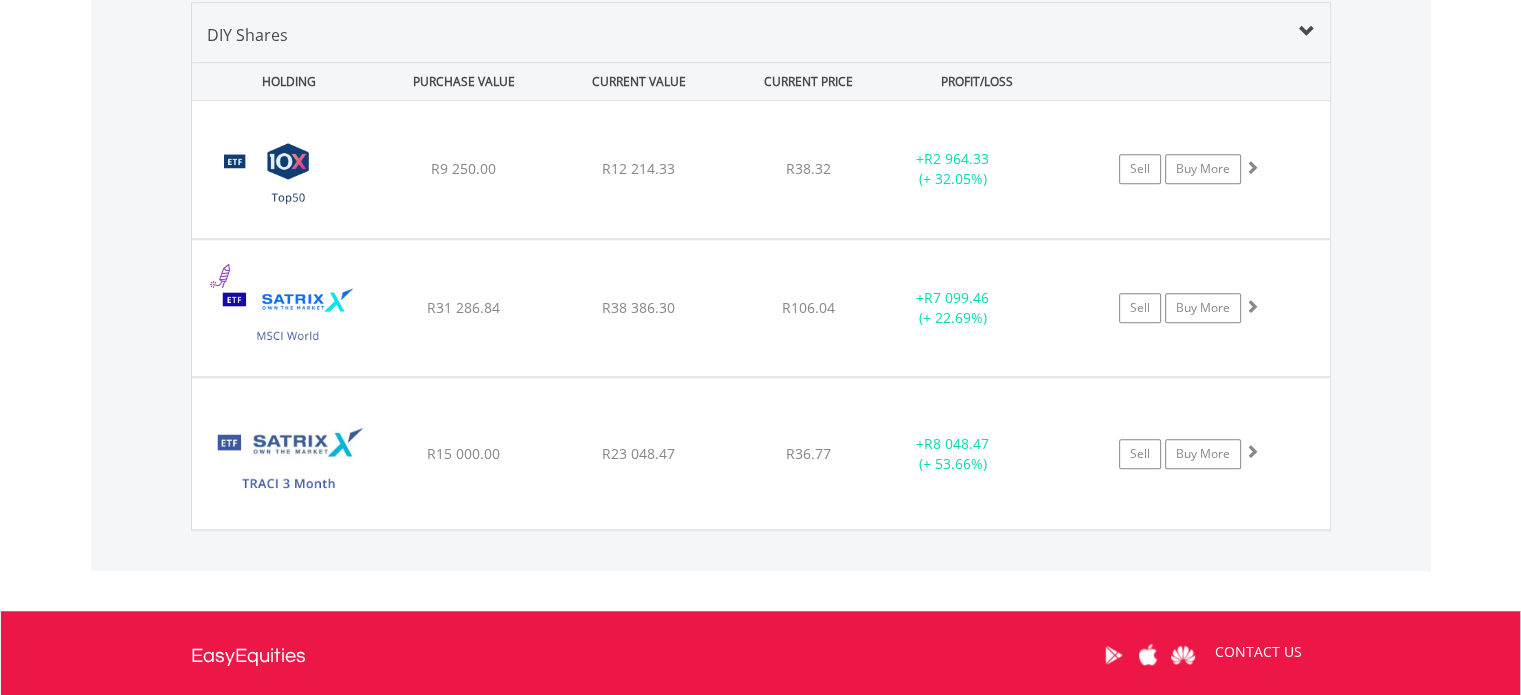 type 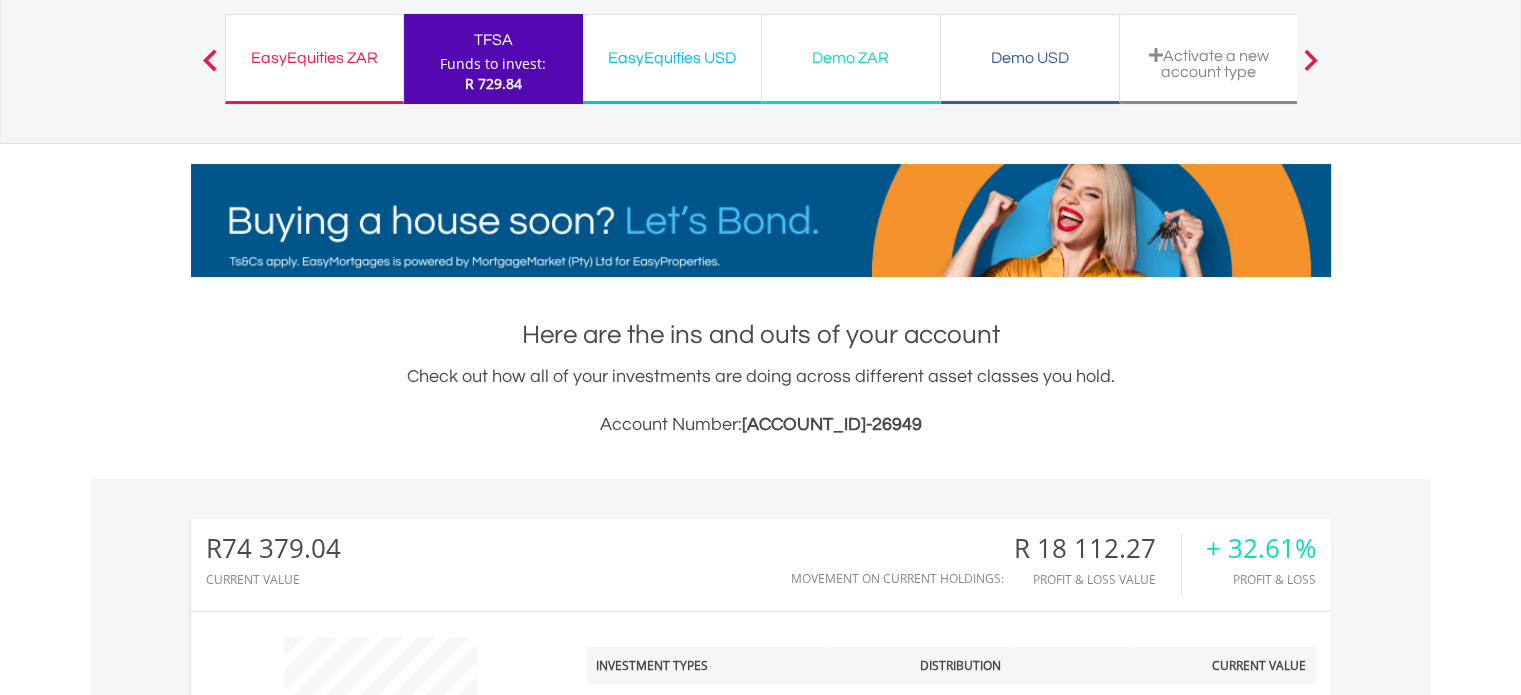 scroll, scrollTop: 0, scrollLeft: 0, axis: both 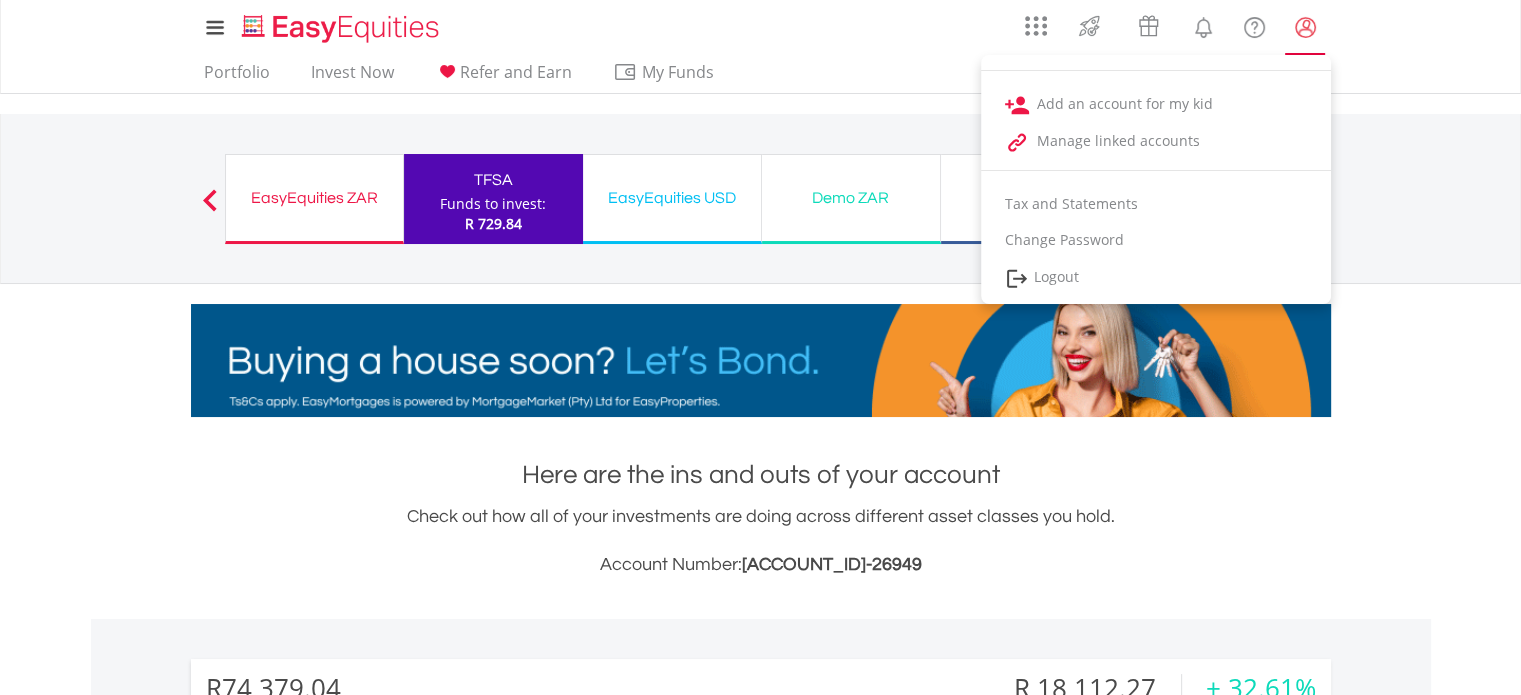 click at bounding box center [1305, 27] 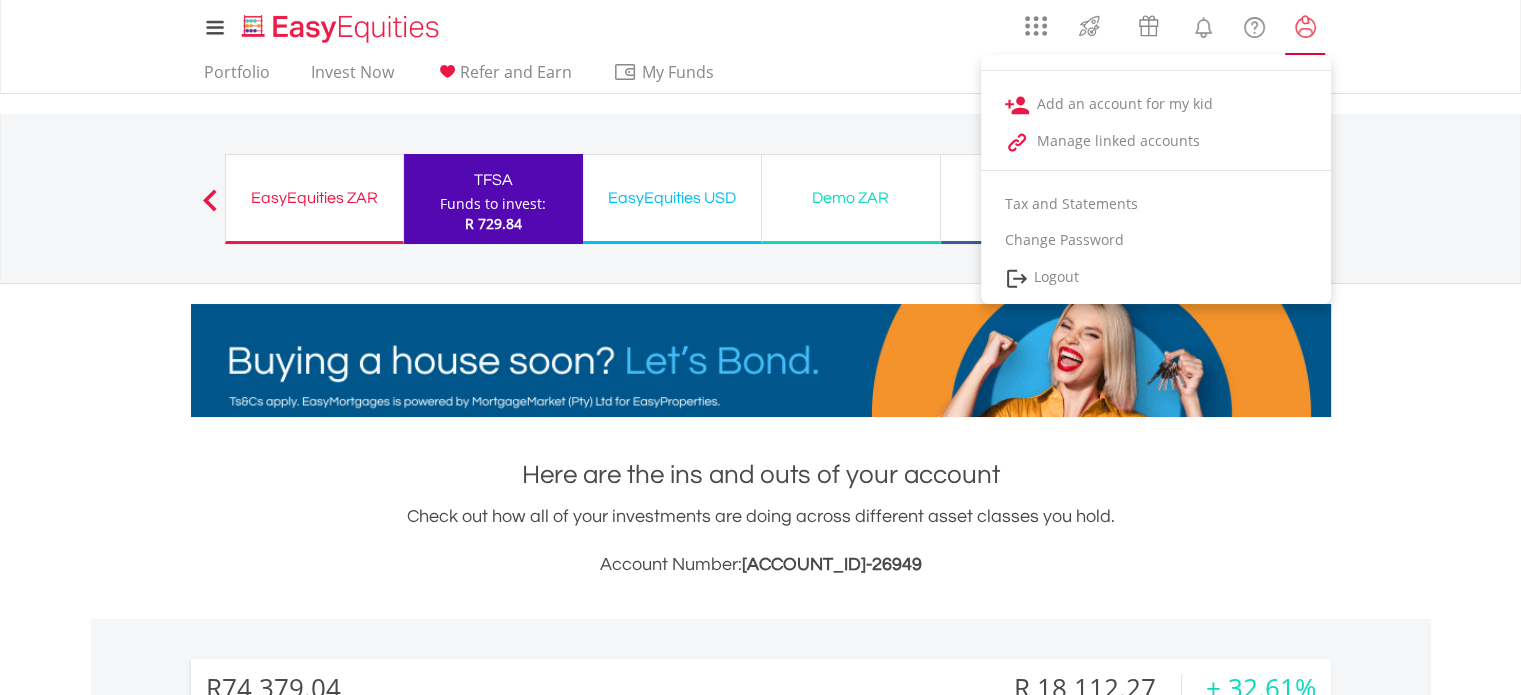 click at bounding box center [1305, 27] 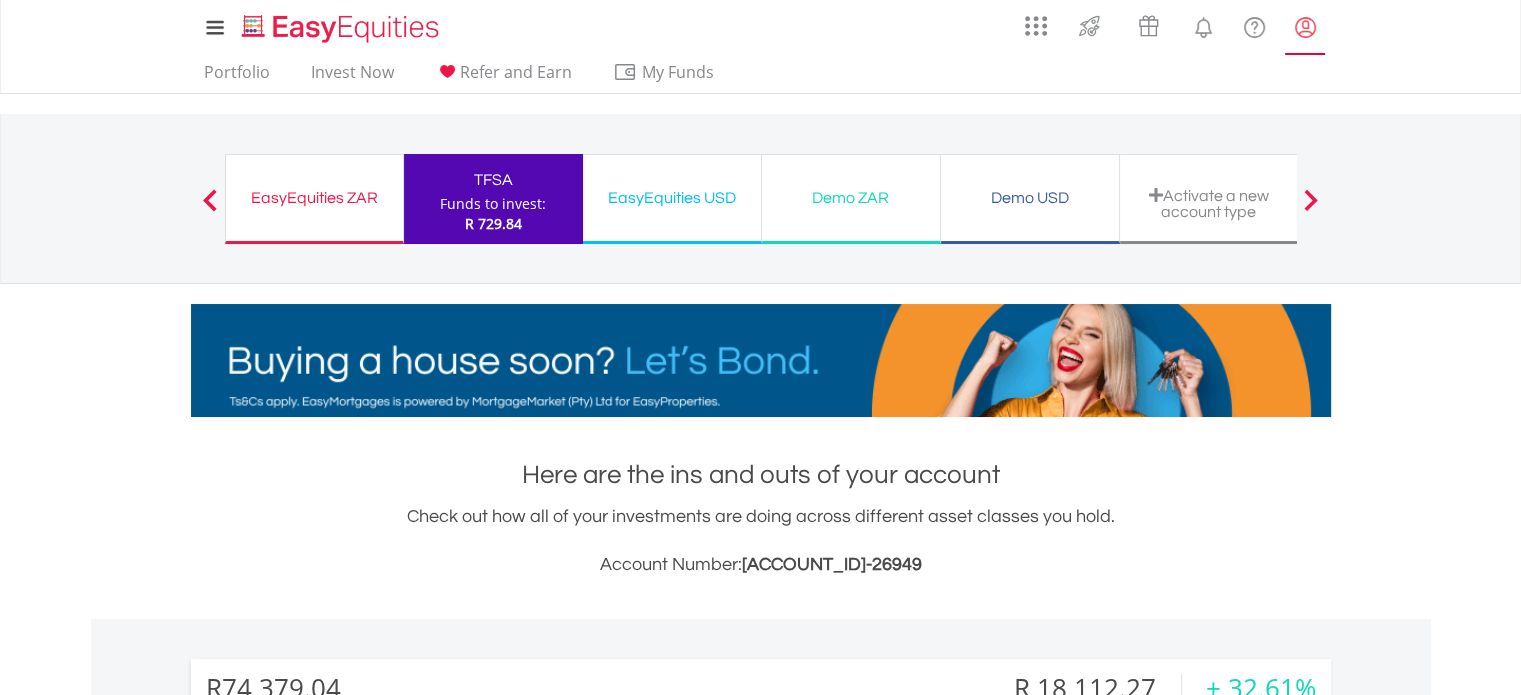 click at bounding box center [1305, 27] 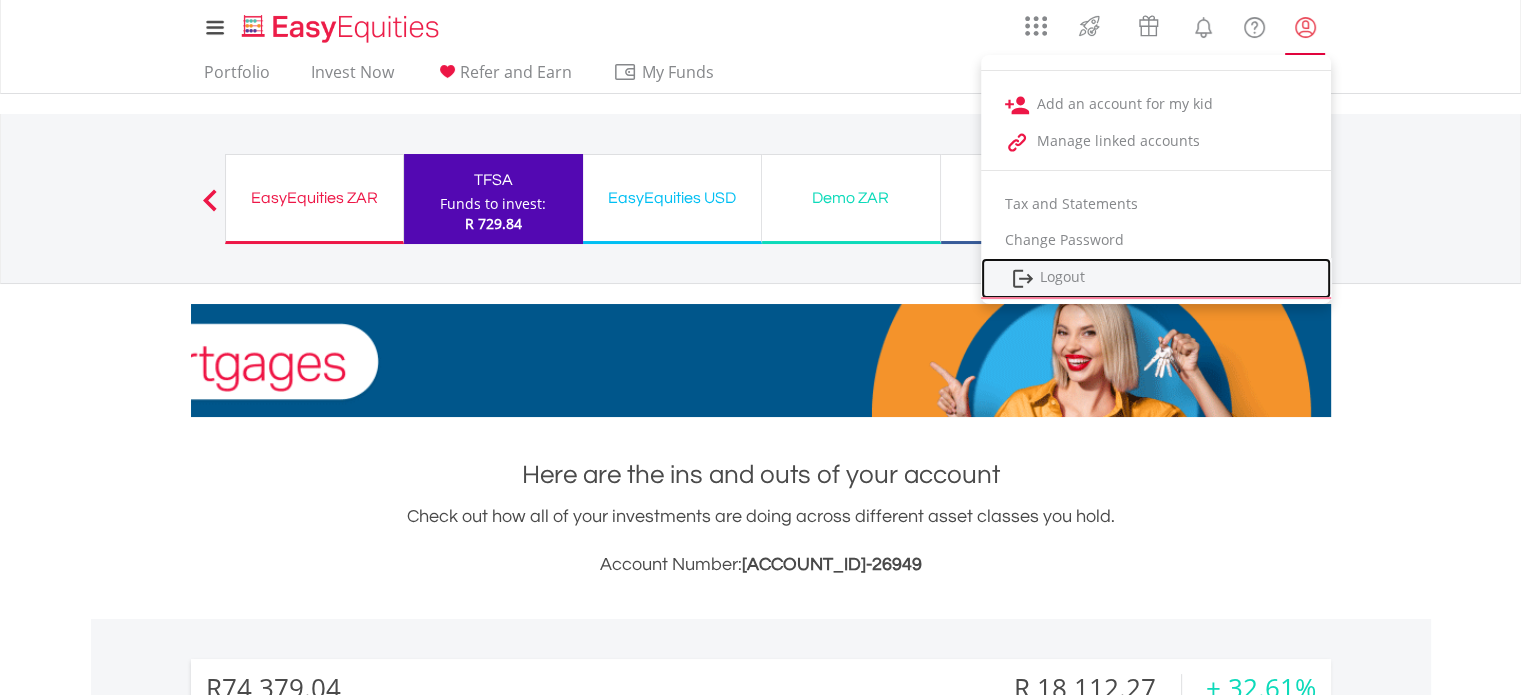 click on "Logout" at bounding box center (1156, 278) 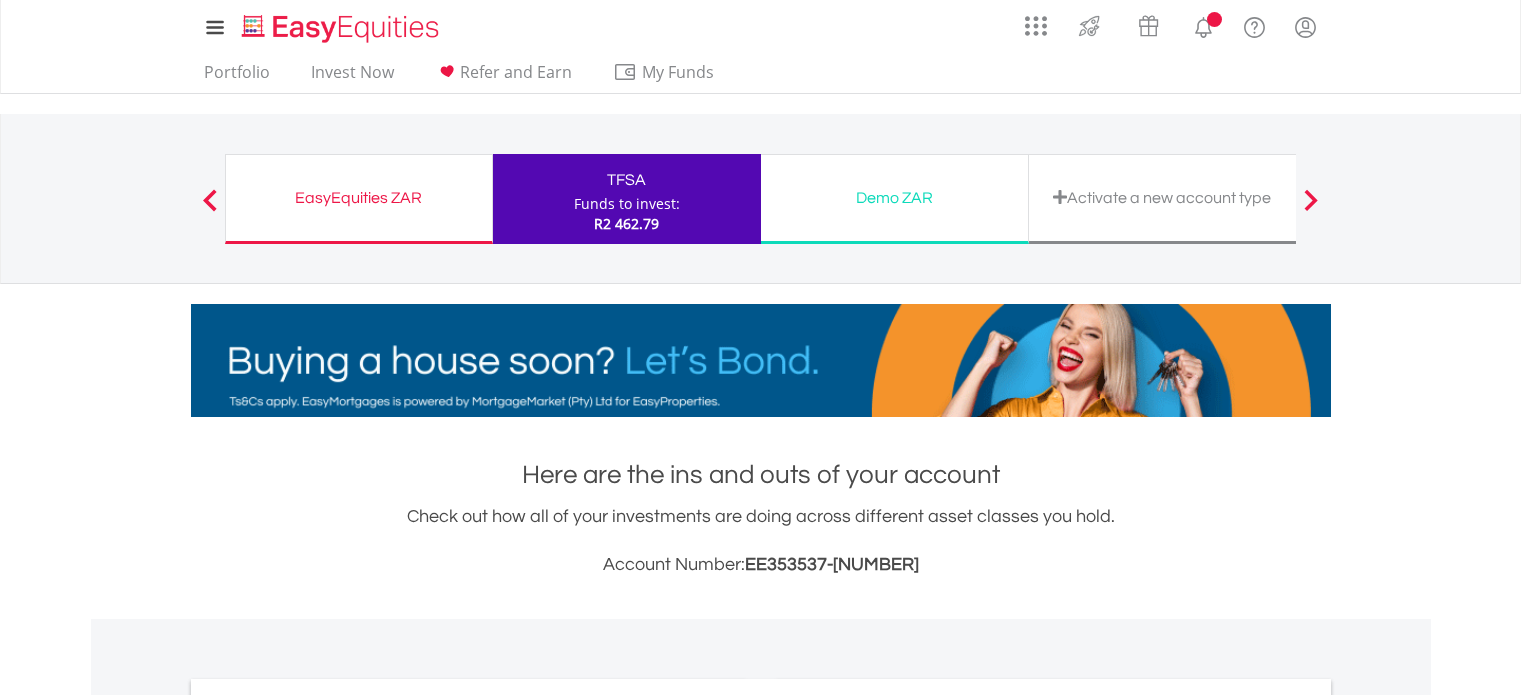 scroll, scrollTop: 0, scrollLeft: 0, axis: both 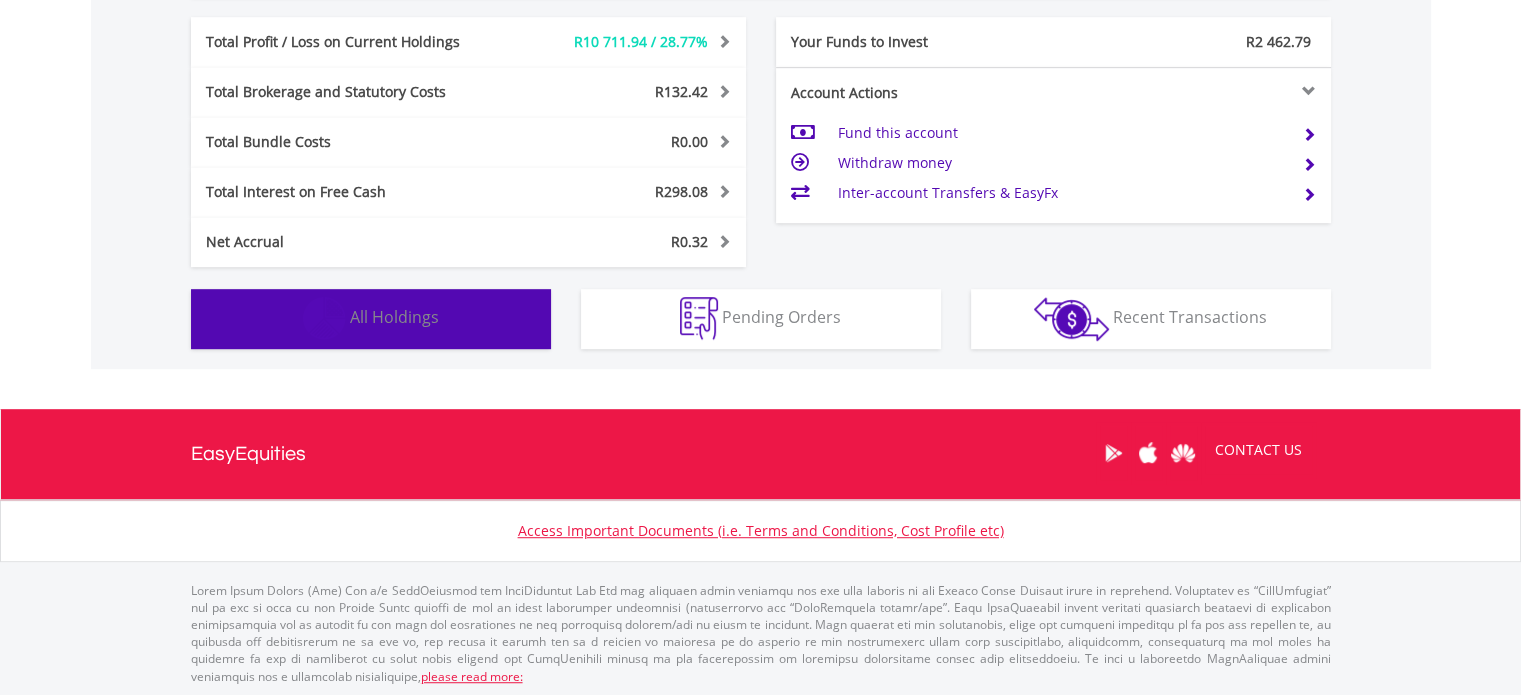 click on "Holdings
All Holdings" at bounding box center (371, 319) 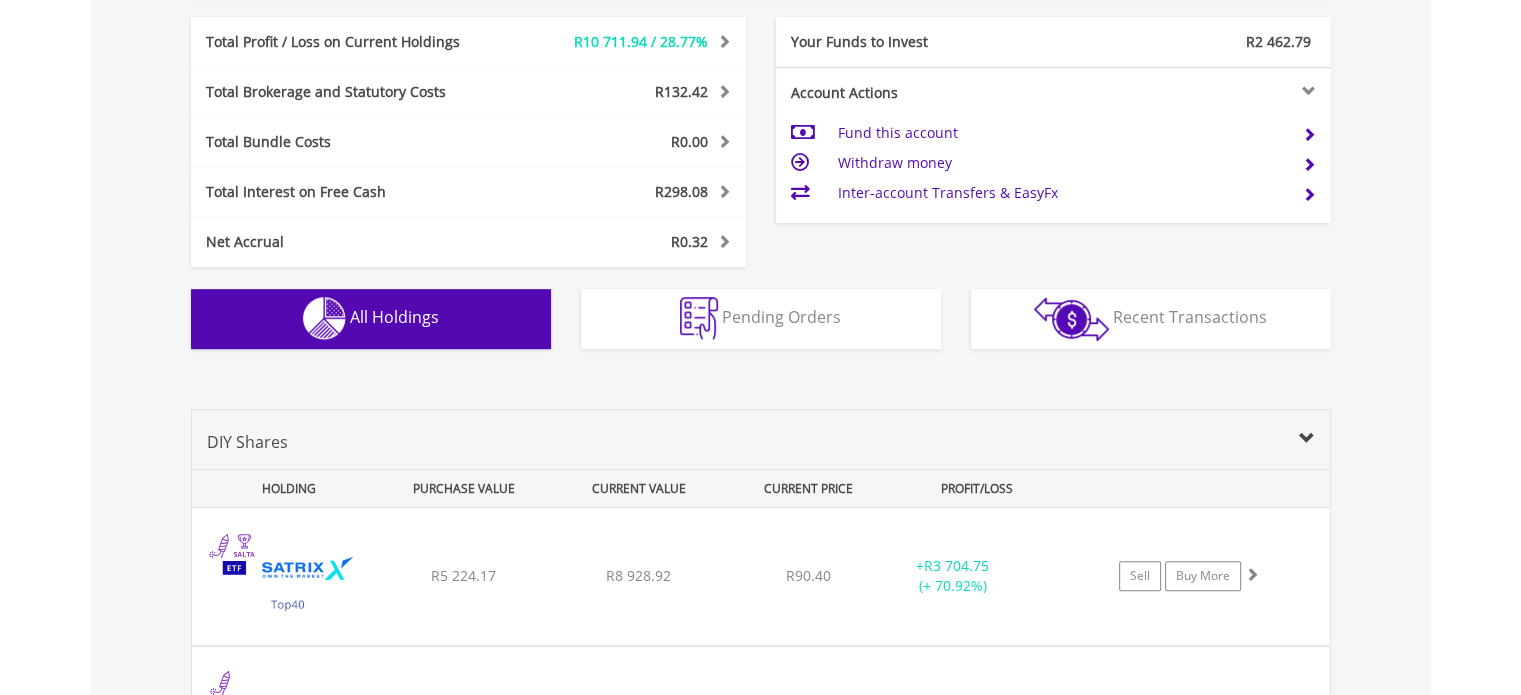 scroll, scrollTop: 1481, scrollLeft: 0, axis: vertical 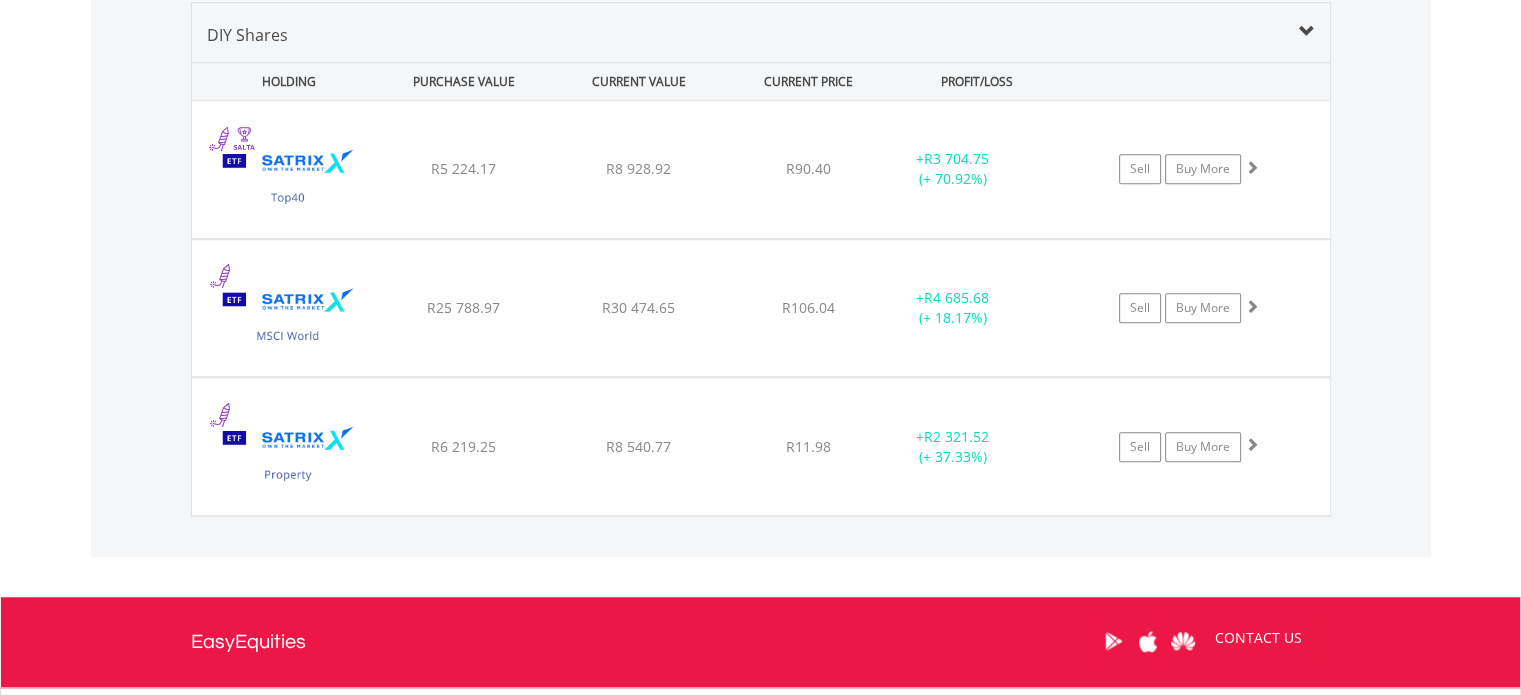 click on "My Investments
Invest Now
New Listings
Sell
My Recurring Investments
Pending Orders
Switch Unit Trusts
Vouchers
Buy a Voucher
Redeem a Voucher" at bounding box center (760, -289) 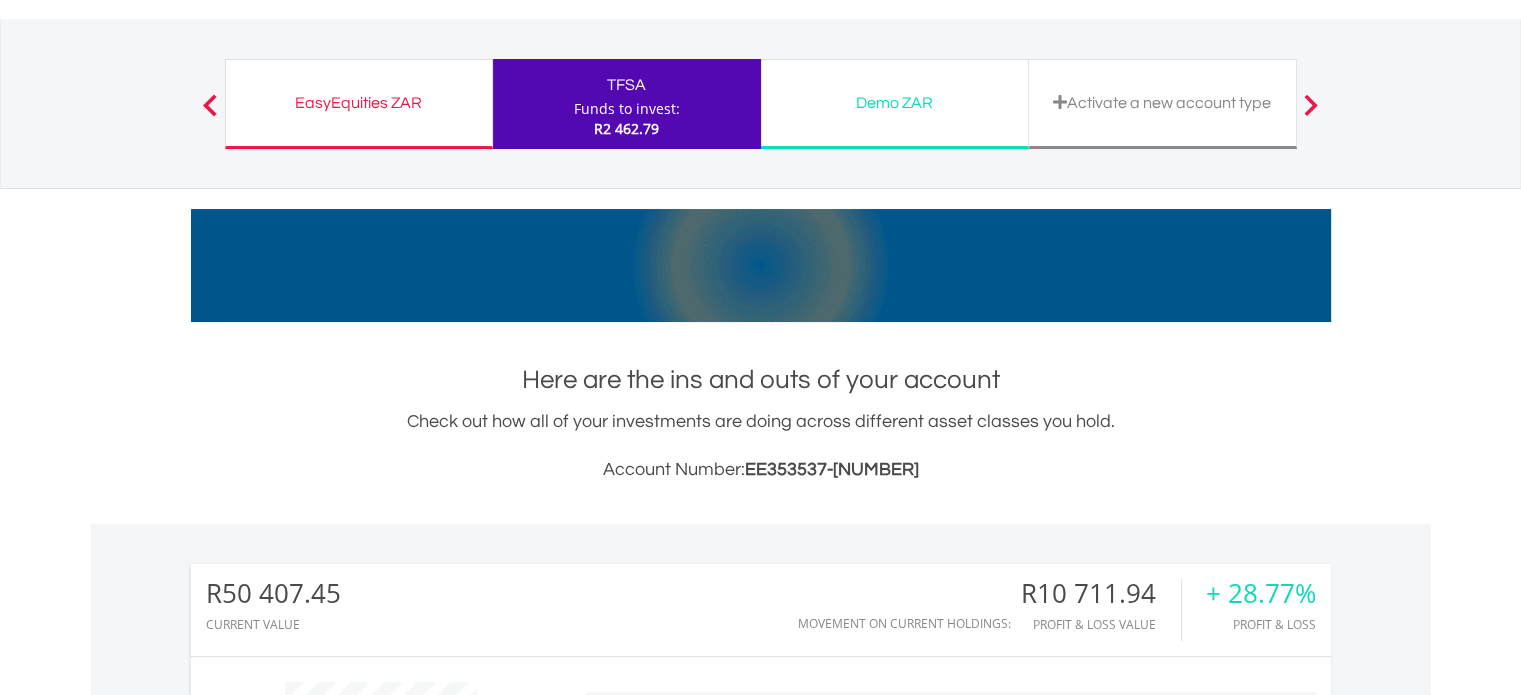 scroll, scrollTop: 0, scrollLeft: 0, axis: both 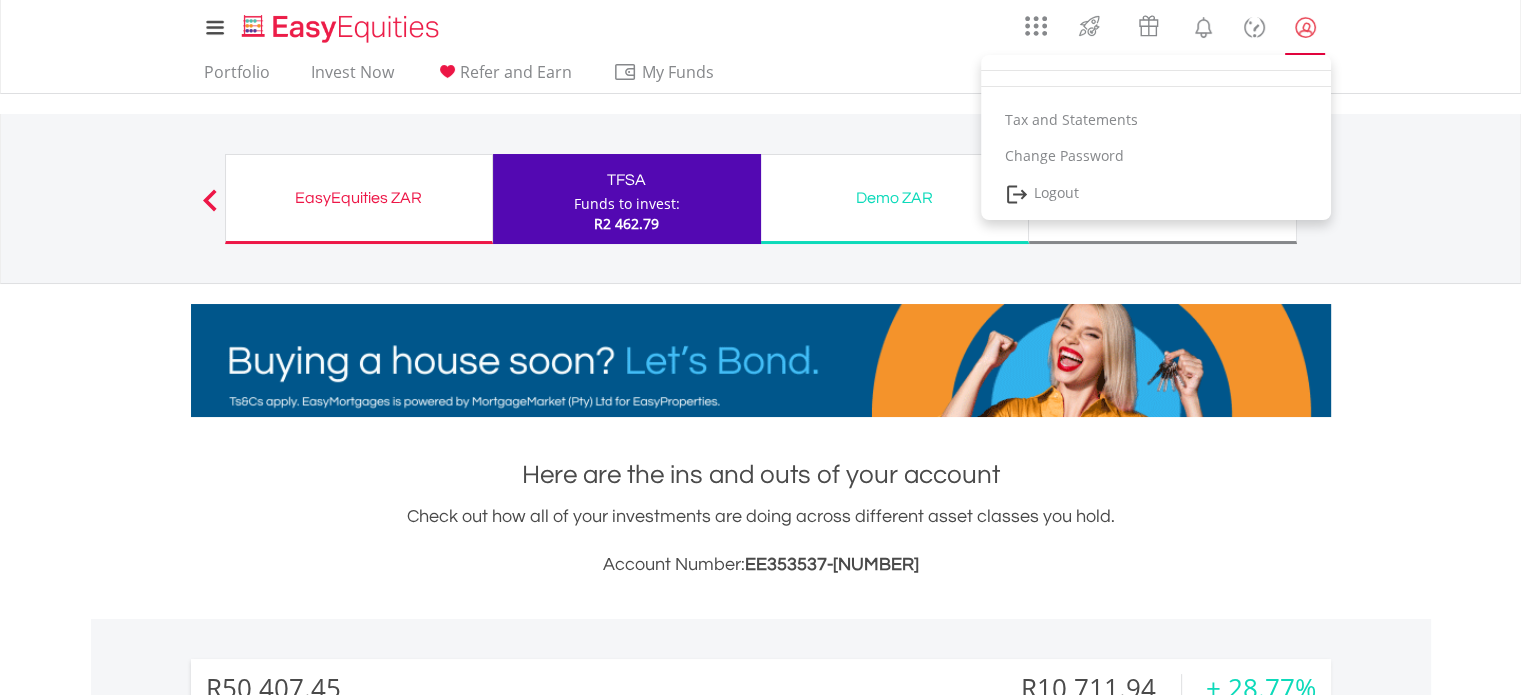 click at bounding box center [1305, 27] 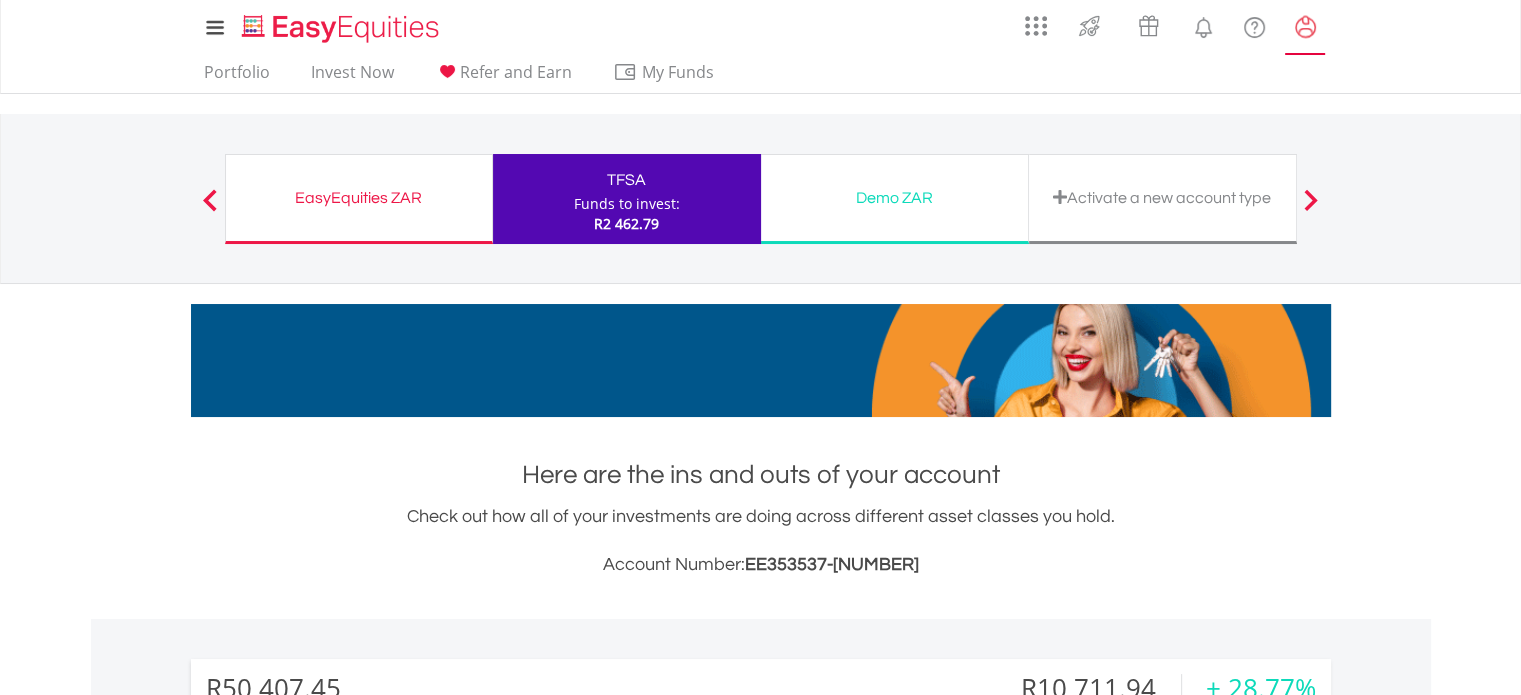 click at bounding box center (1305, 27) 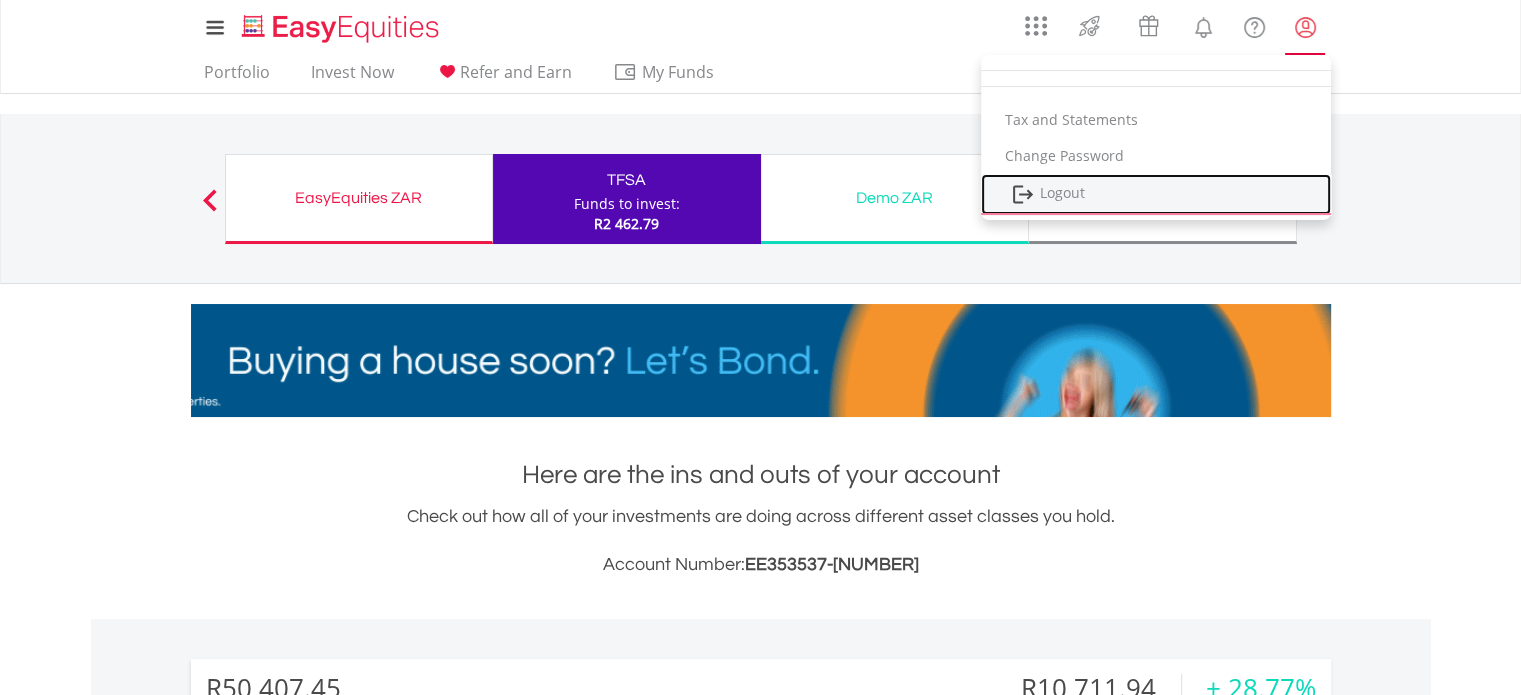 click on "Logout" at bounding box center (1156, 194) 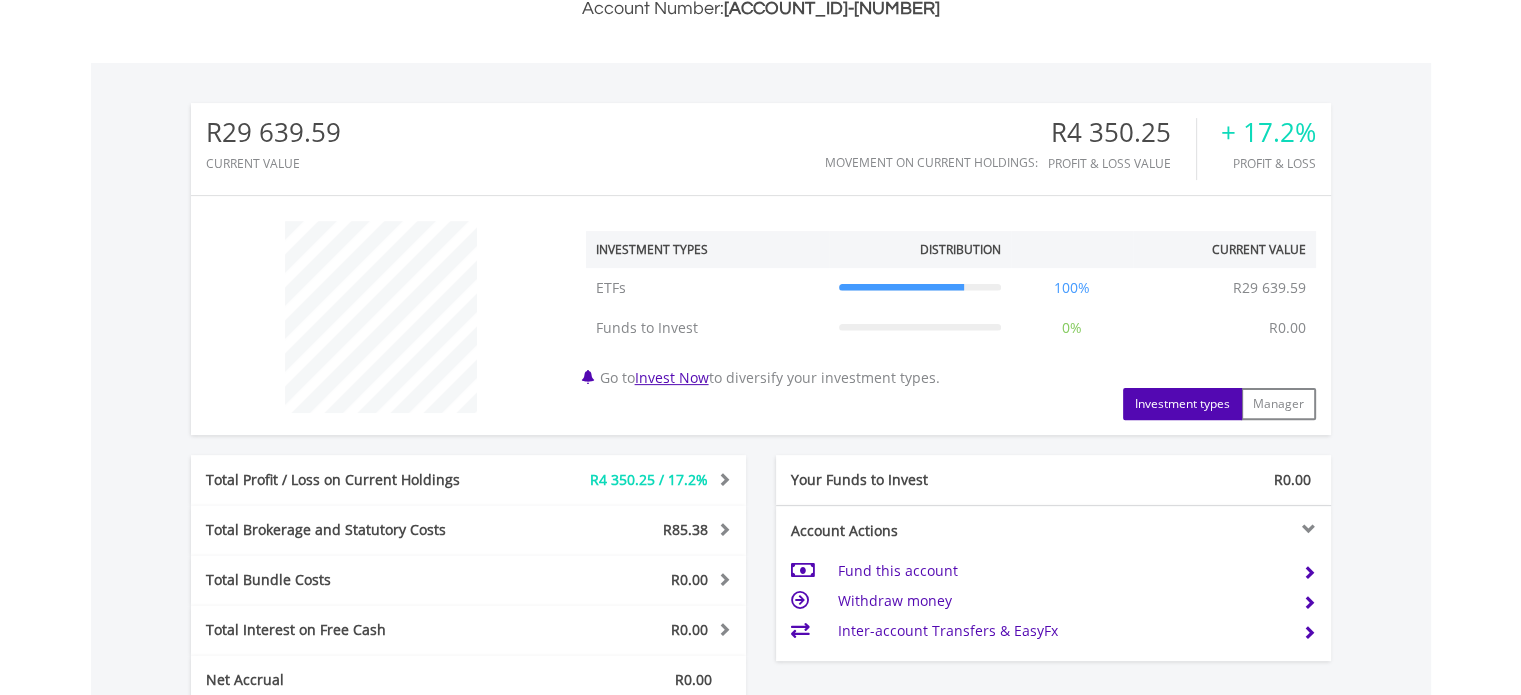 scroll, scrollTop: 560, scrollLeft: 0, axis: vertical 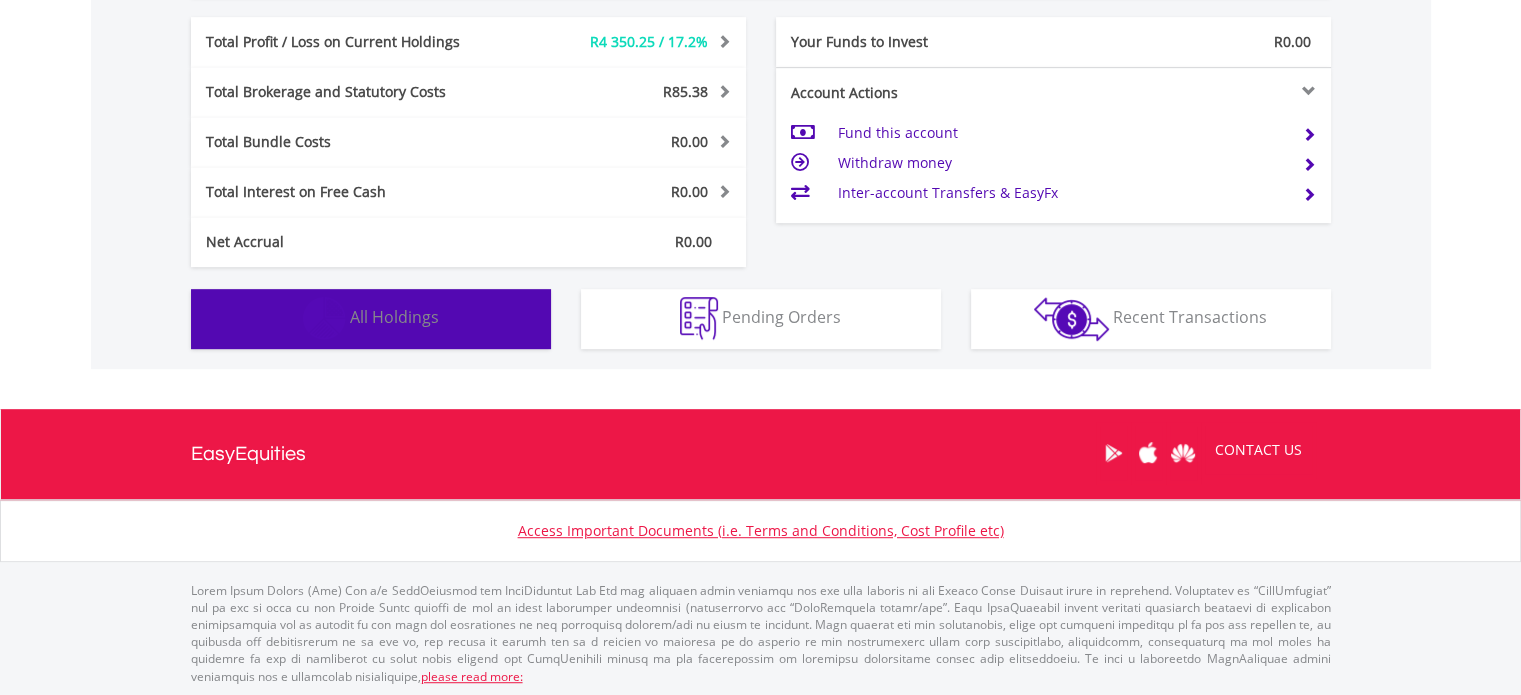 click on "All Holdings" at bounding box center (394, 317) 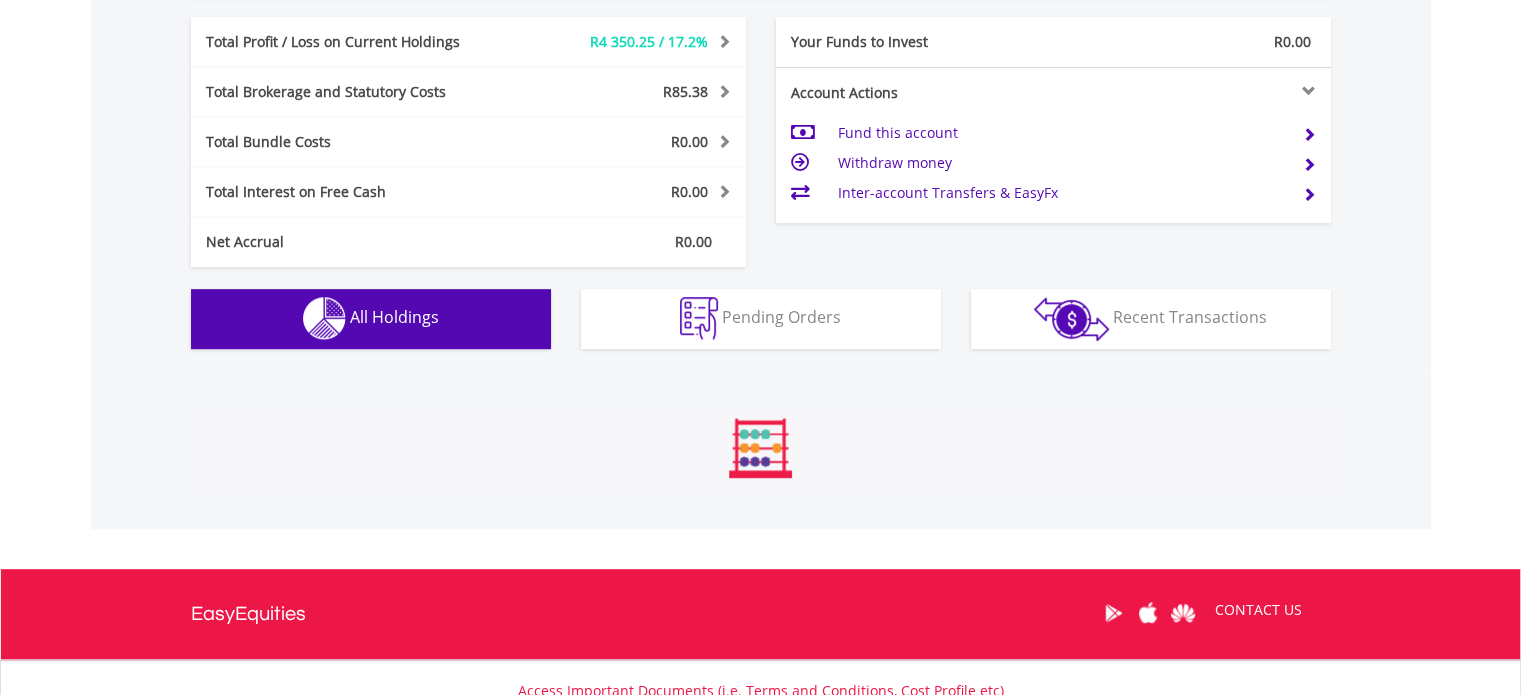 type 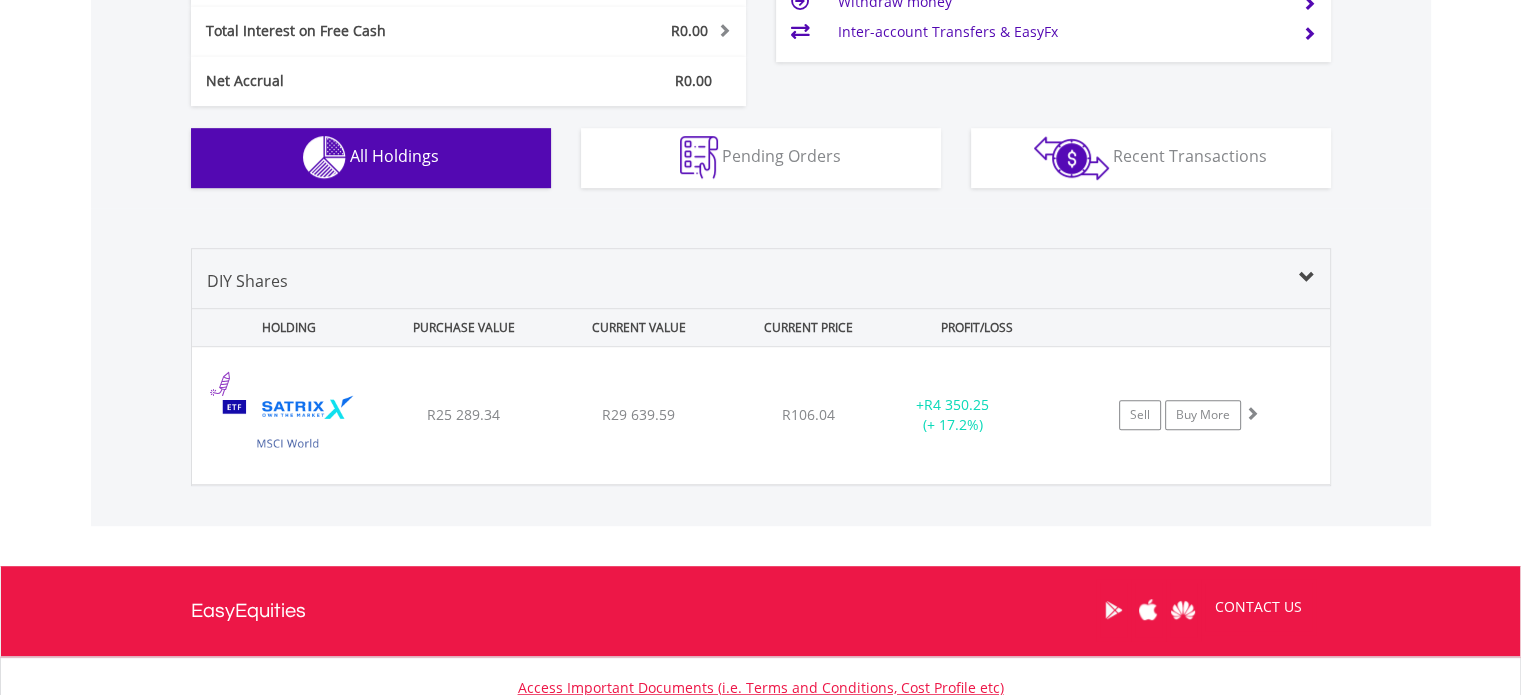 scroll, scrollTop: 1151, scrollLeft: 0, axis: vertical 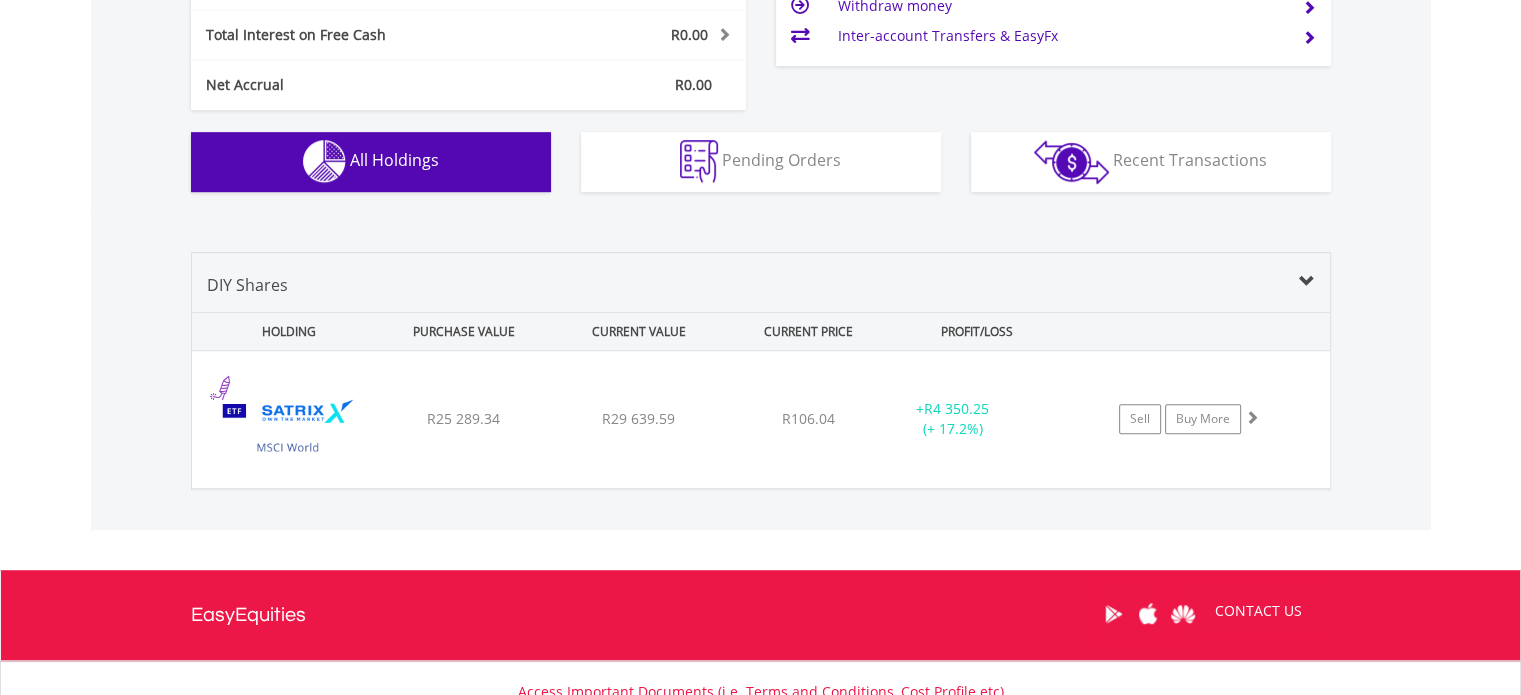 click on "Value View
Share View
DIY Shares
HOLDING
PURCHASE VALUE
CURRENT VALUE
CURRENT PRICE
PROFIT/LOSS
﻿
Satrix MSCI World ETF
R25 289.34
R29 639.59
R106.04
+  R4 350.25 (+ 17.2%)
Sell
Buy More" at bounding box center [761, 371] 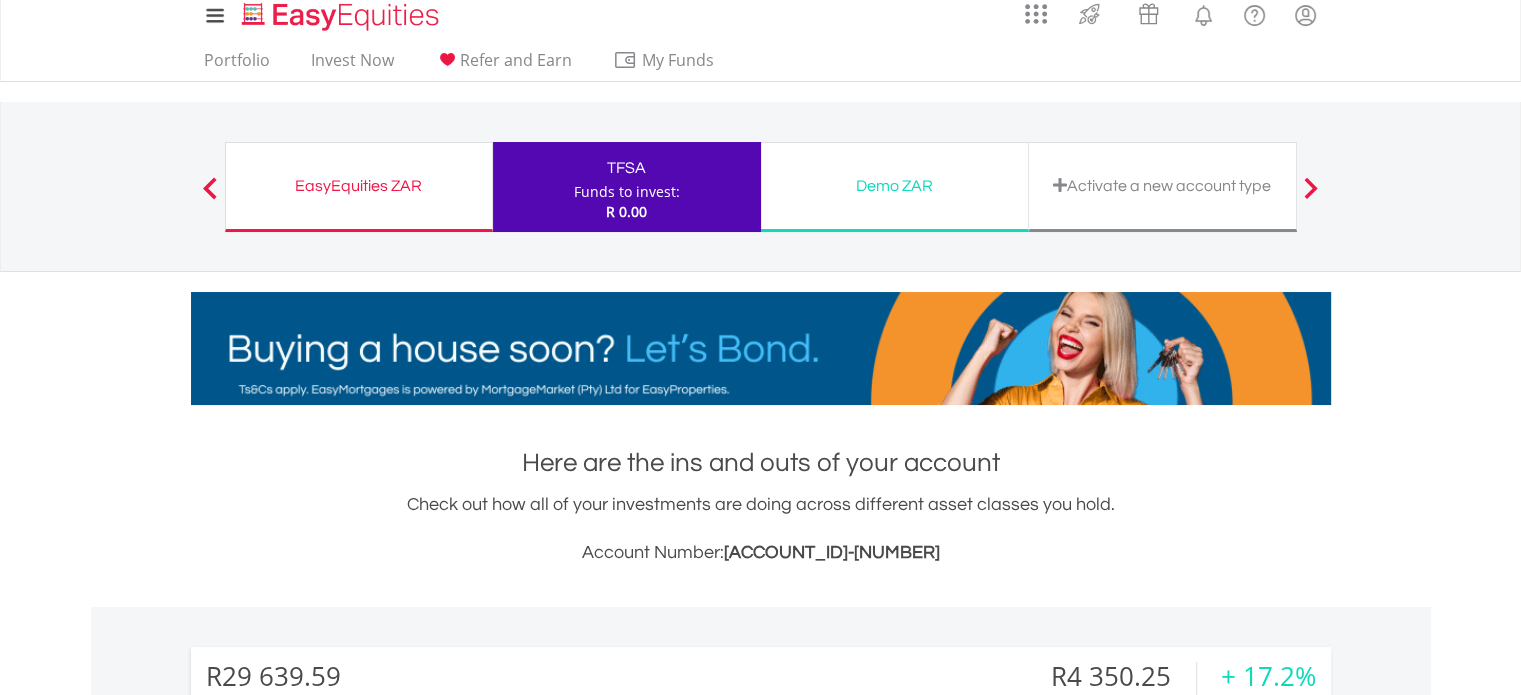 scroll, scrollTop: 0, scrollLeft: 0, axis: both 